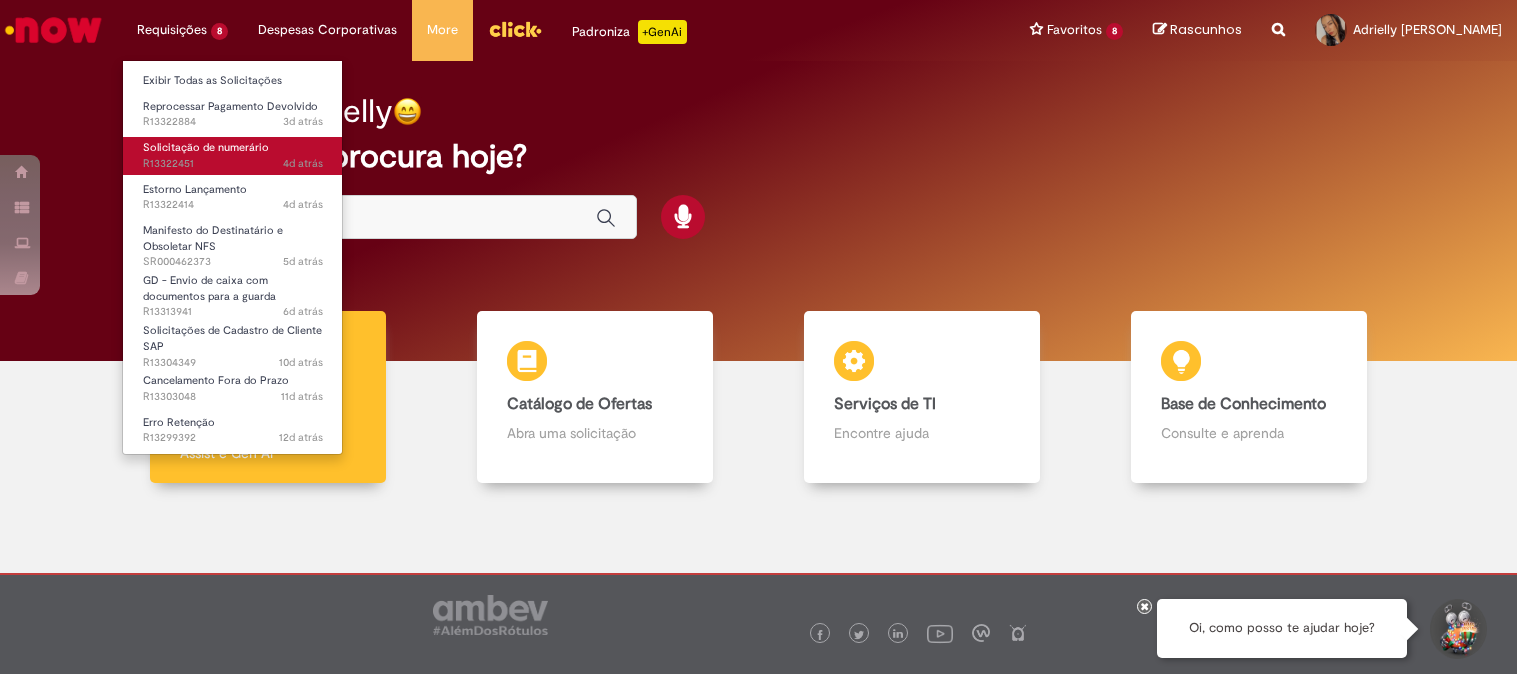 scroll, scrollTop: 0, scrollLeft: 0, axis: both 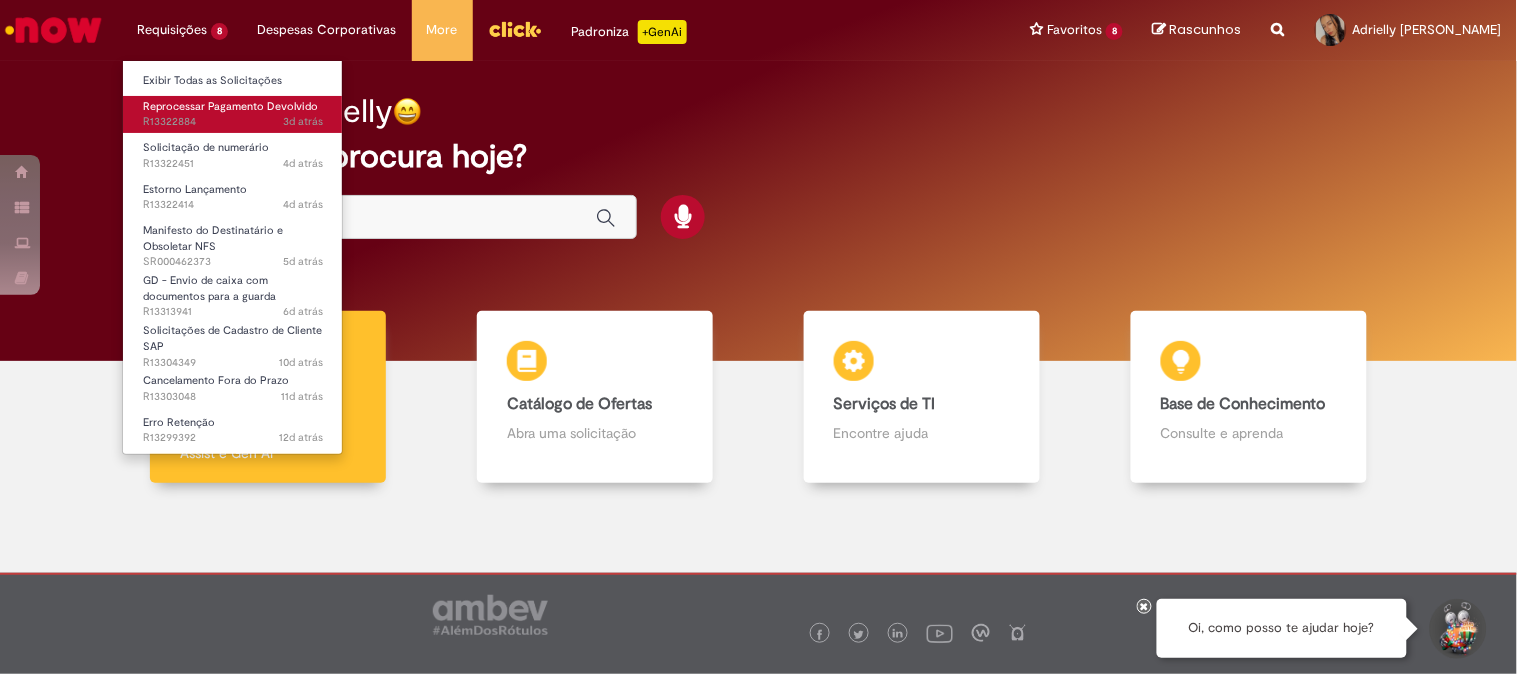 click on "Reprocessar Pagamento Devolvido
3d atrás 3 dias atrás  R13322884" at bounding box center (233, 114) 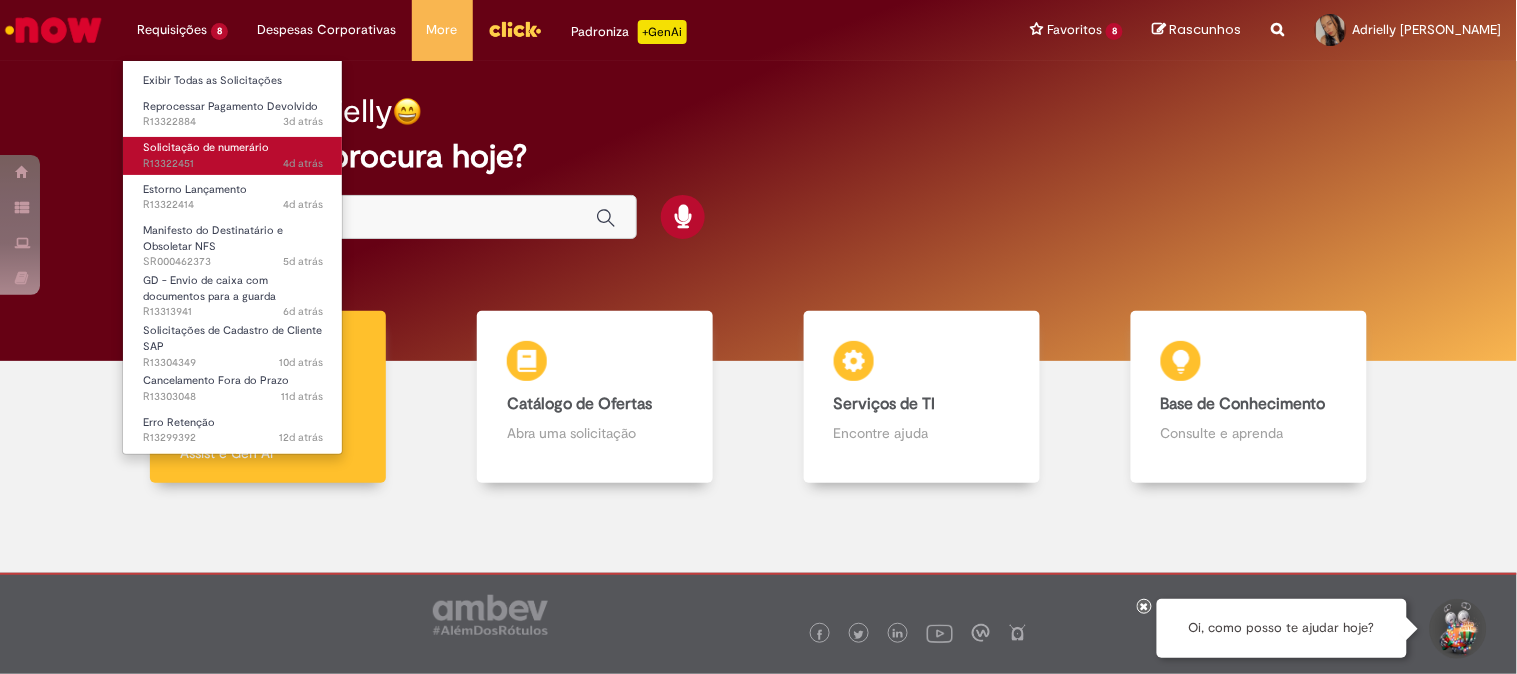 click on "4d atrás 4 dias atrás  R13322451" at bounding box center (233, 164) 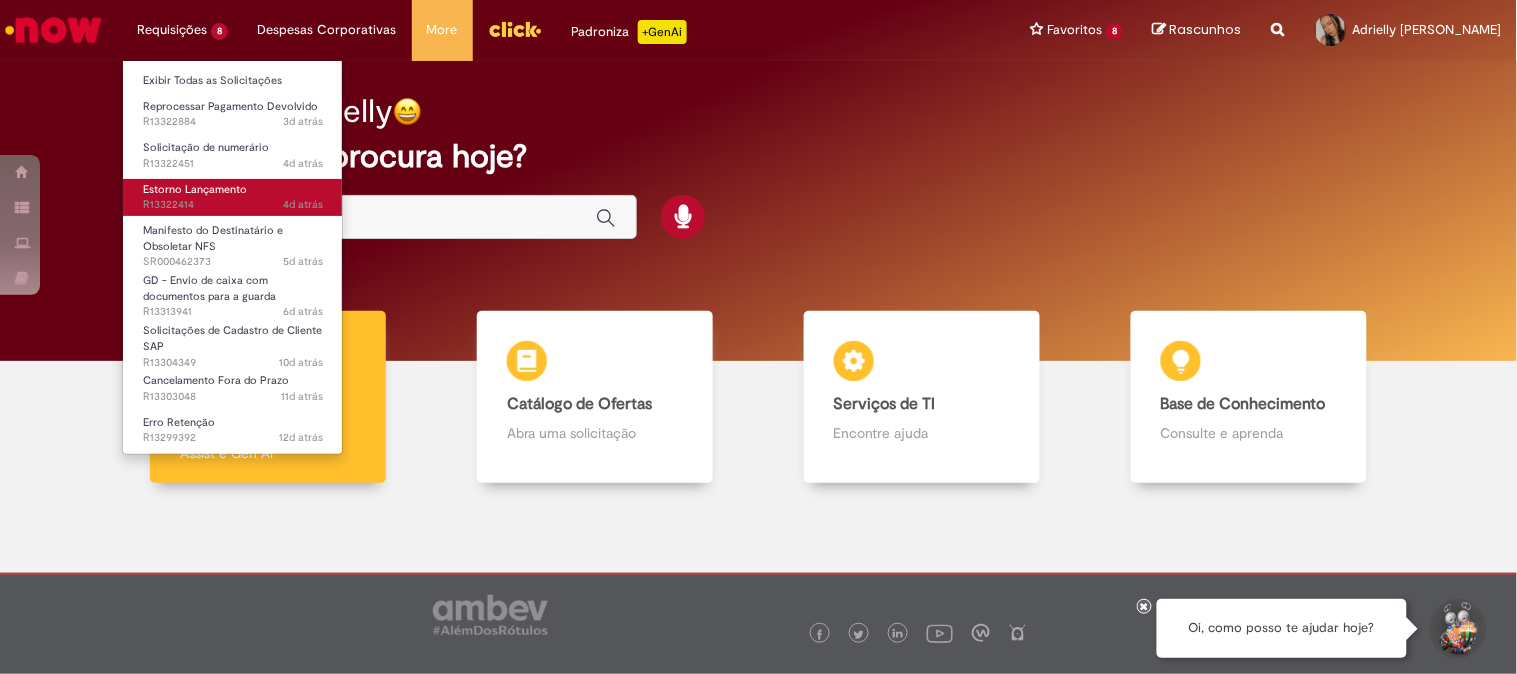 click on "Estorno Lançamento" at bounding box center [195, 189] 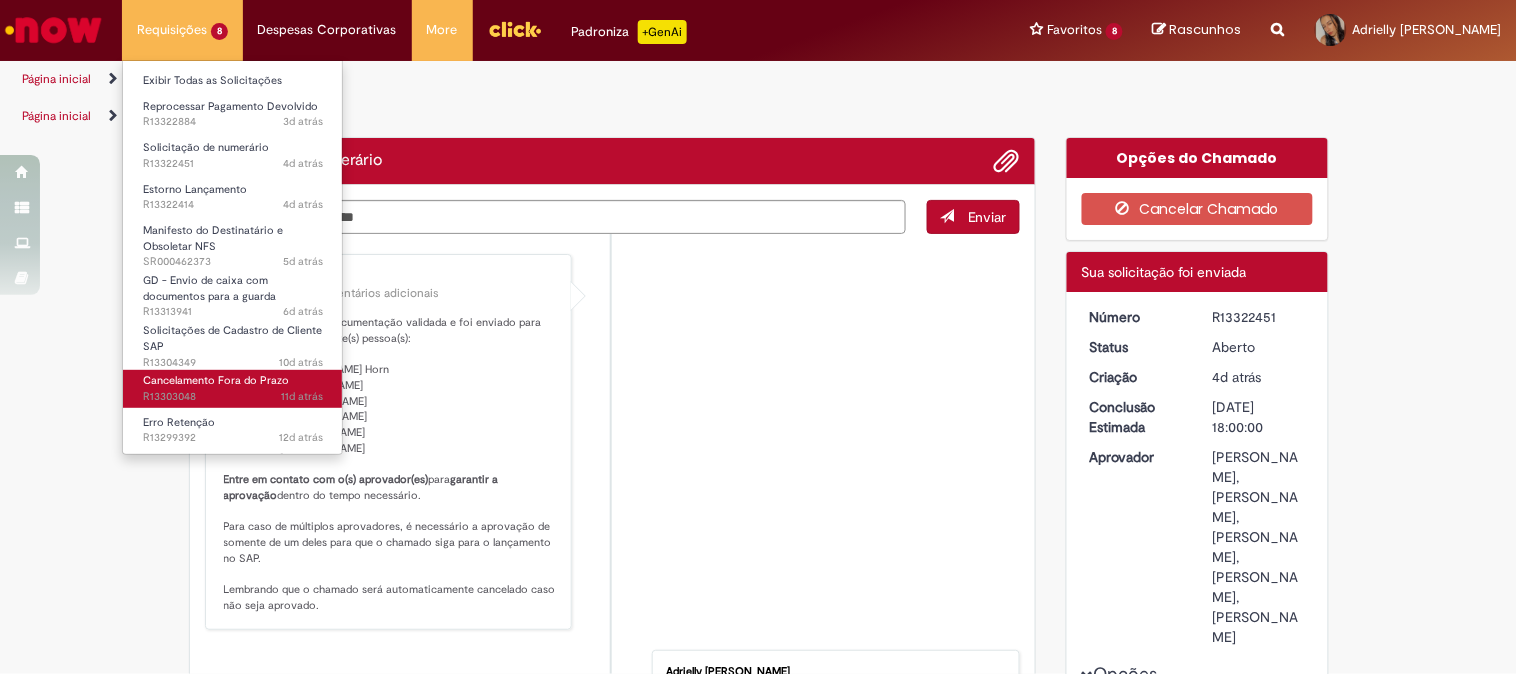 click on "11d atrás 11 dias atrás  R13303048" at bounding box center [233, 397] 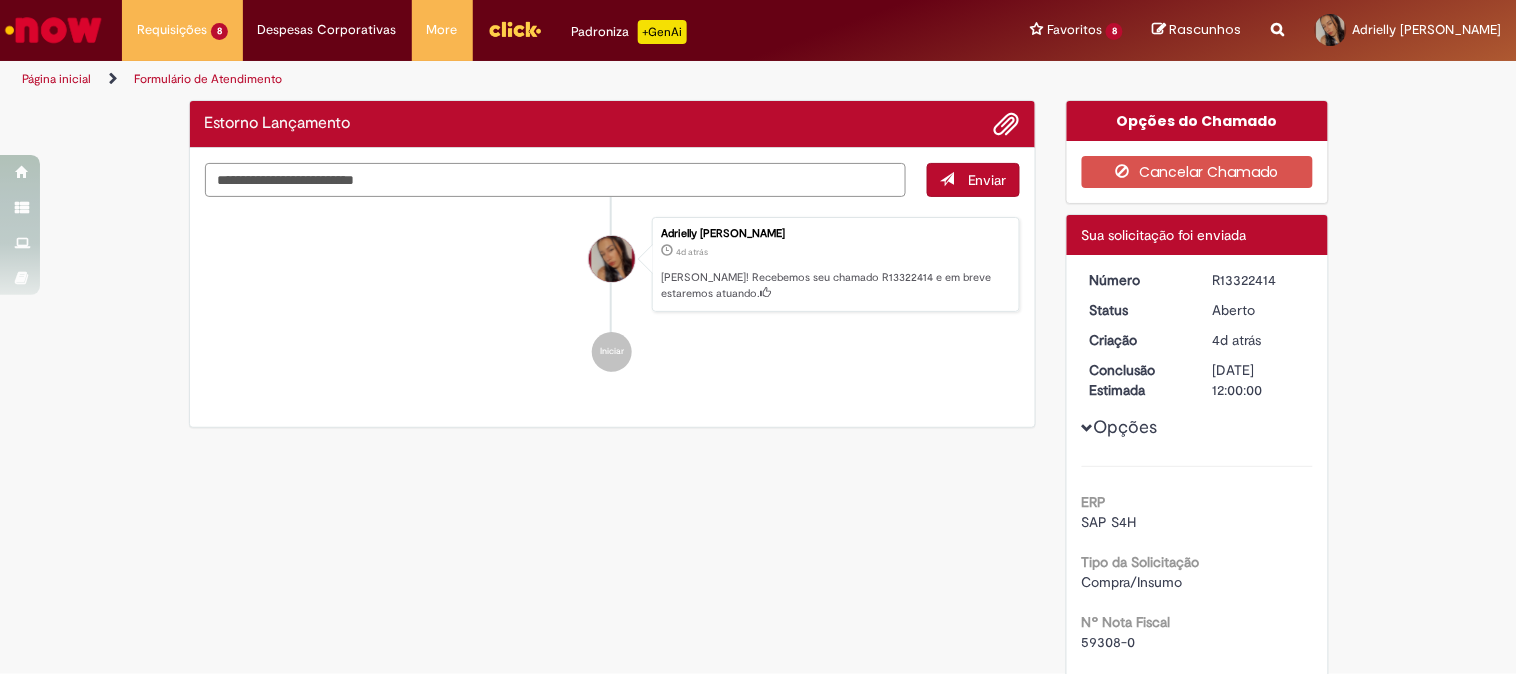 click at bounding box center (556, 180) 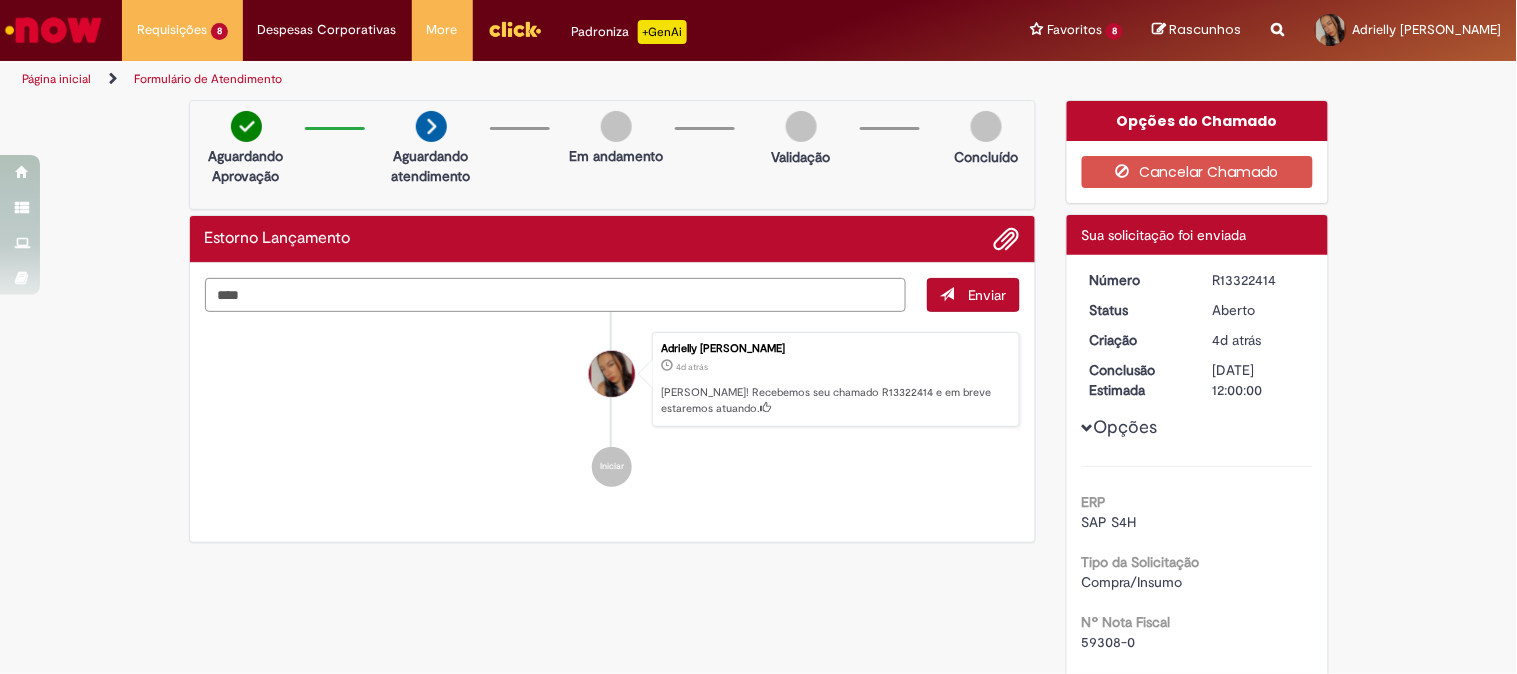 type on "*****" 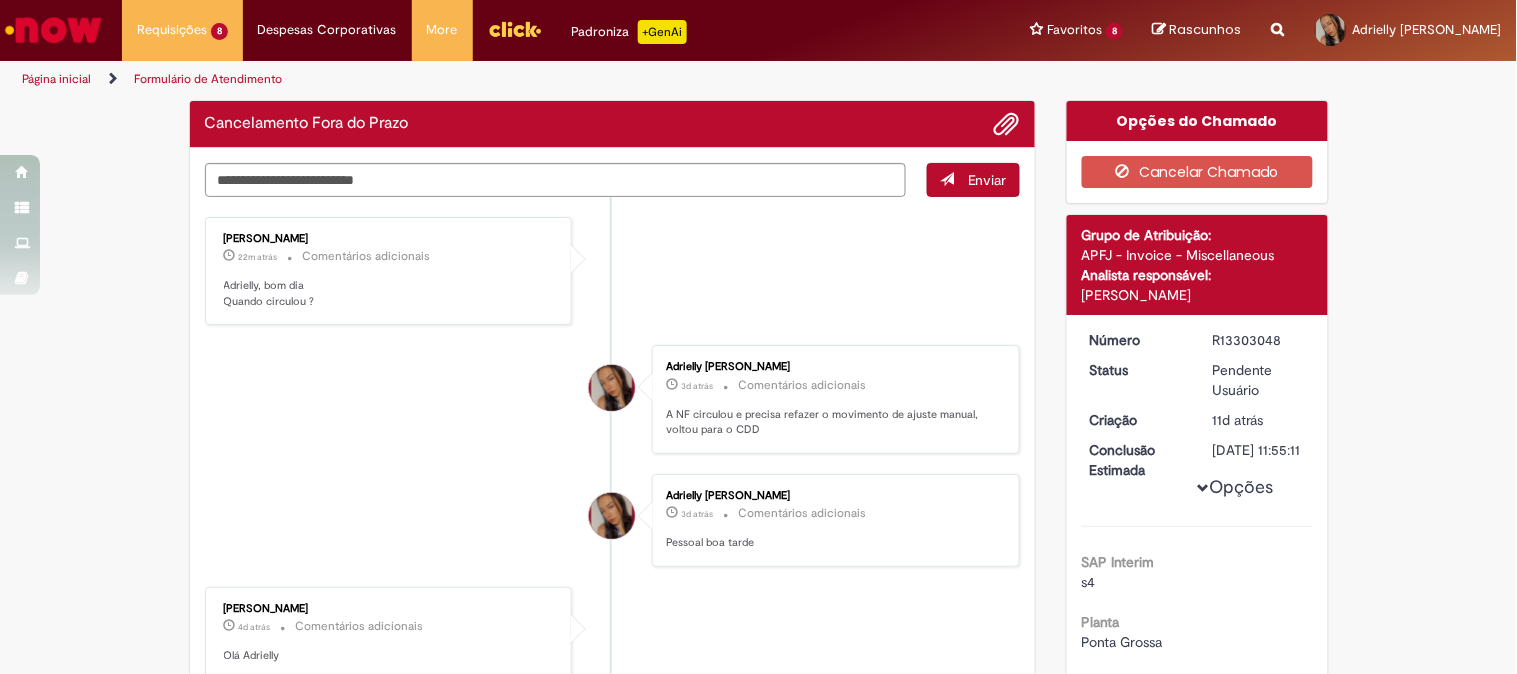 click on "[PERSON_NAME]
22m atrás 22 minutos atrás     Comentários adicionais
Adrielly, bom dia
Quando circulou ?" at bounding box center (613, 271) 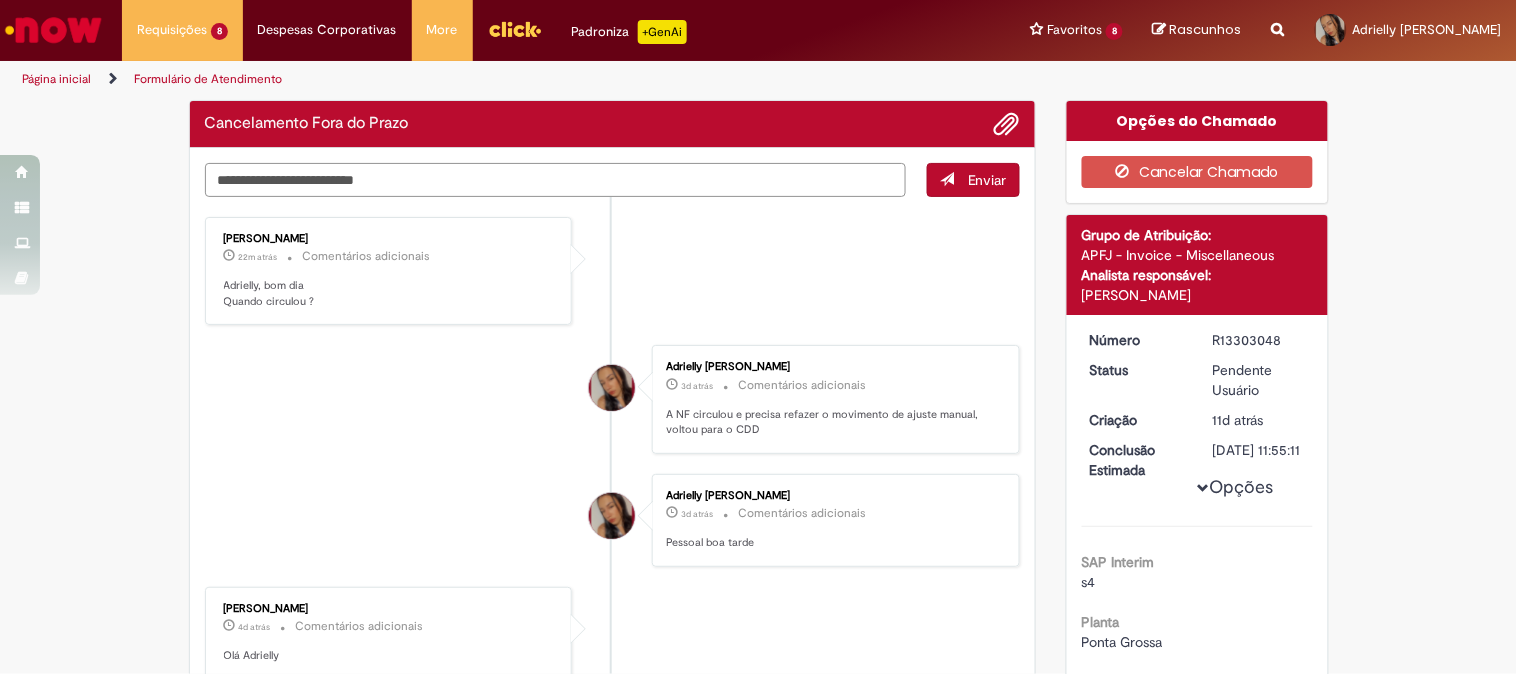 click at bounding box center [556, 180] 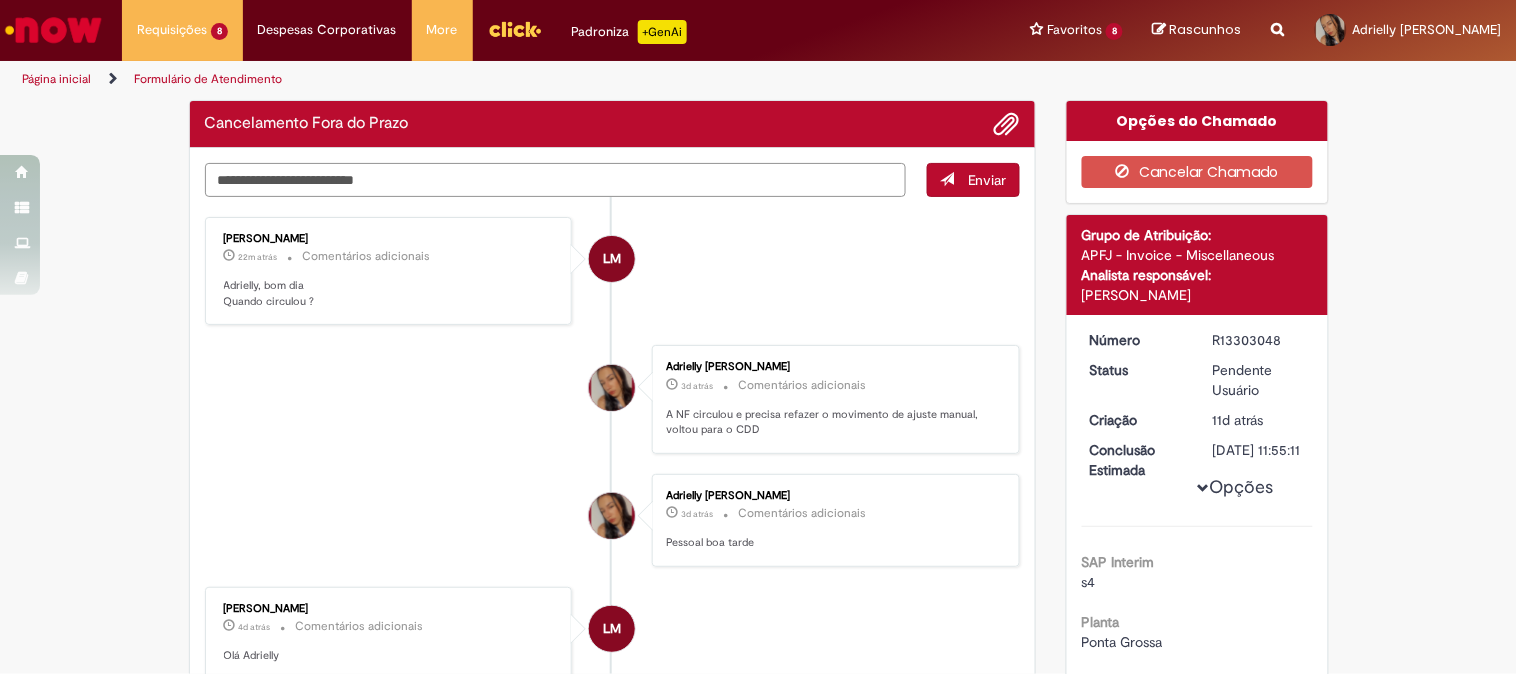 paste on "*****" 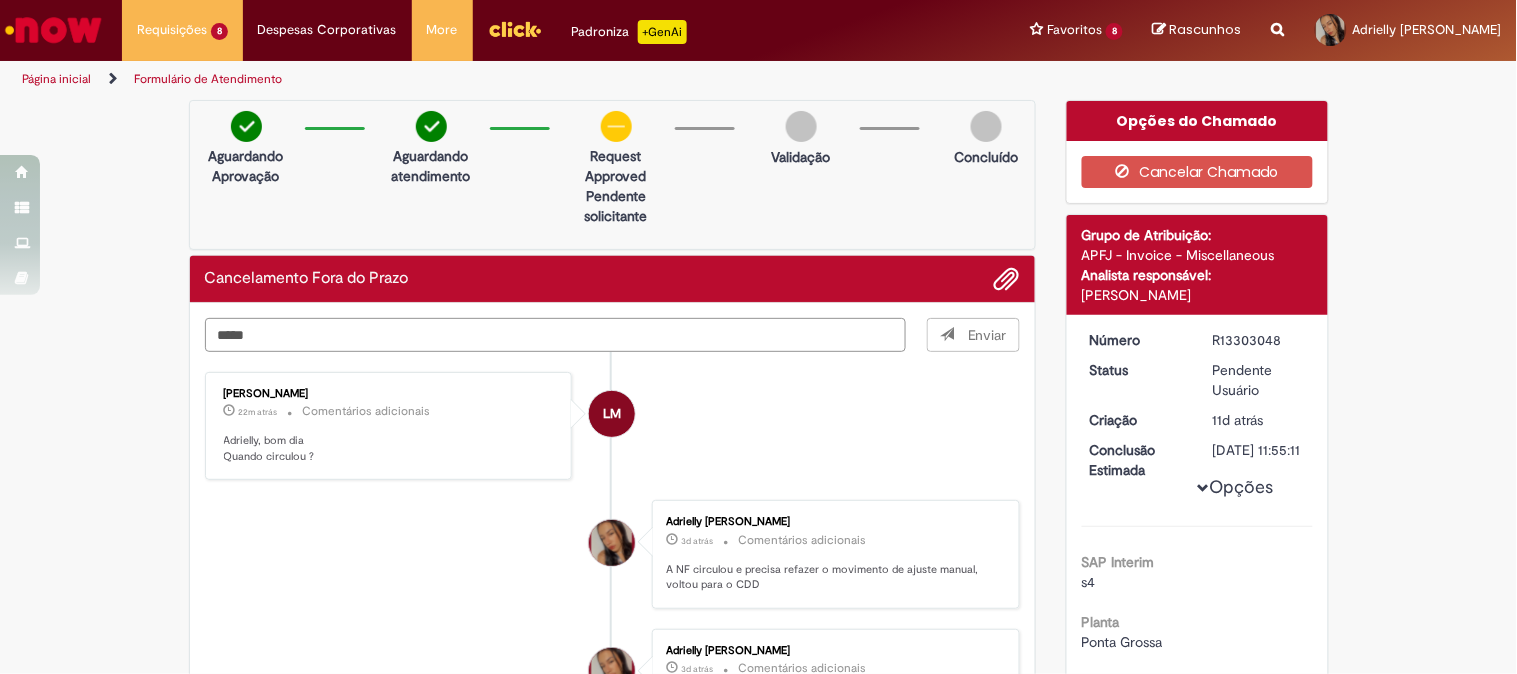 type on "*****" 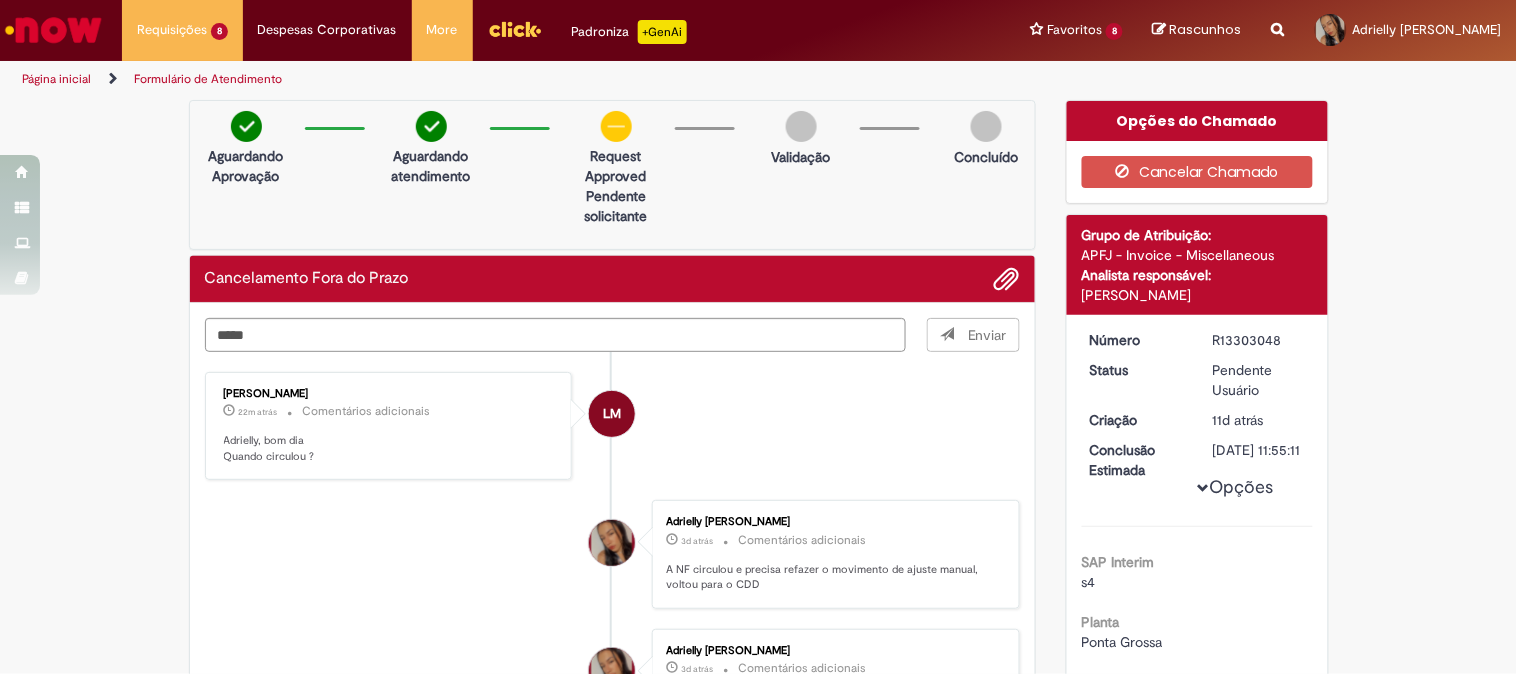 type 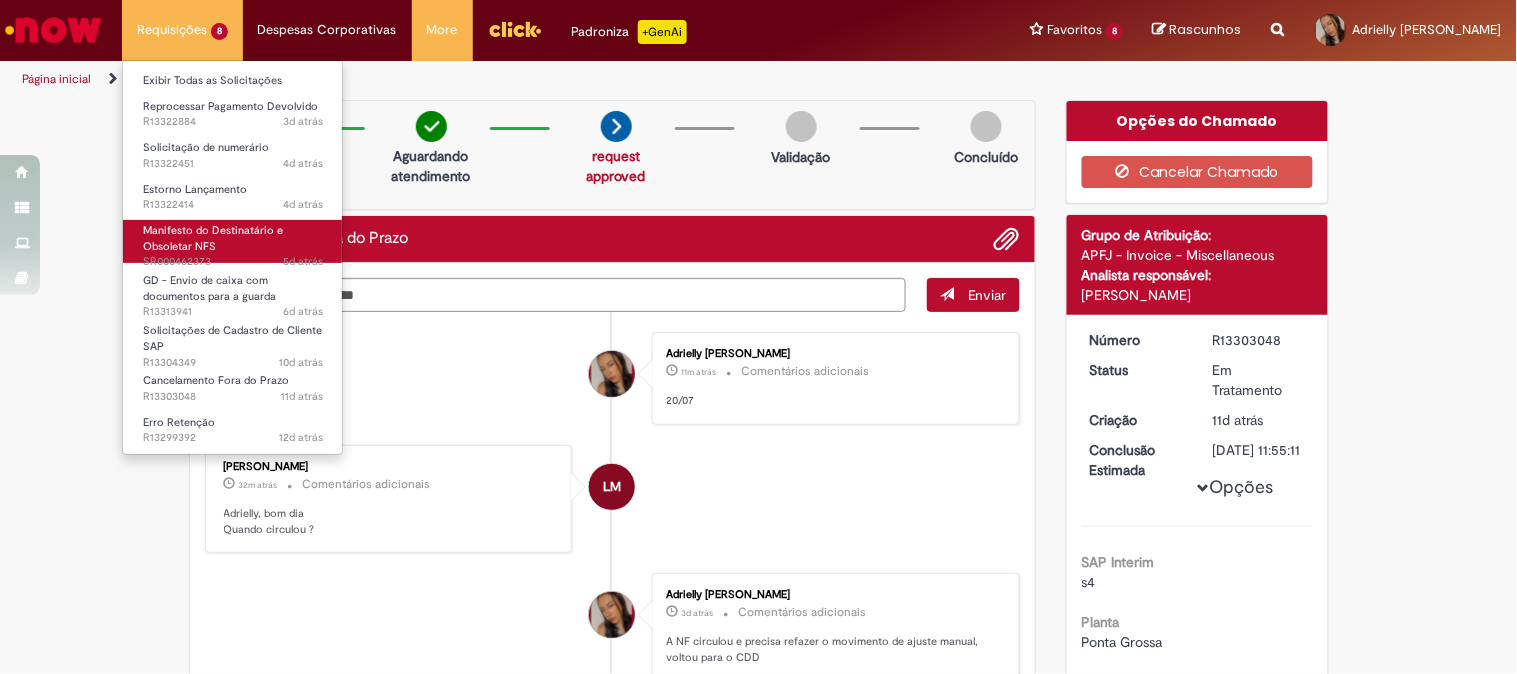 click on "Manifesto do Destinatário e Obsoletar NFS
5d atrás 5 dias atrás  SR000462373" at bounding box center (233, 241) 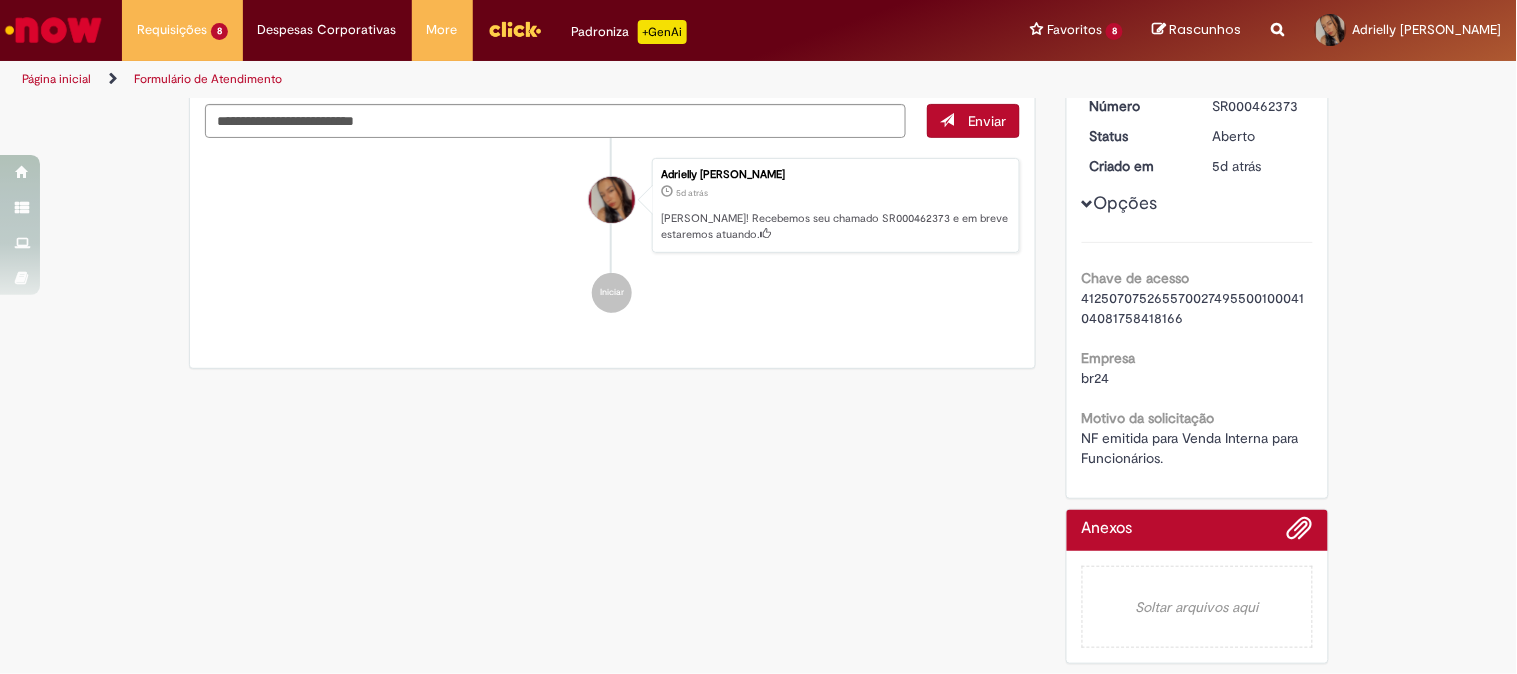scroll, scrollTop: 0, scrollLeft: 0, axis: both 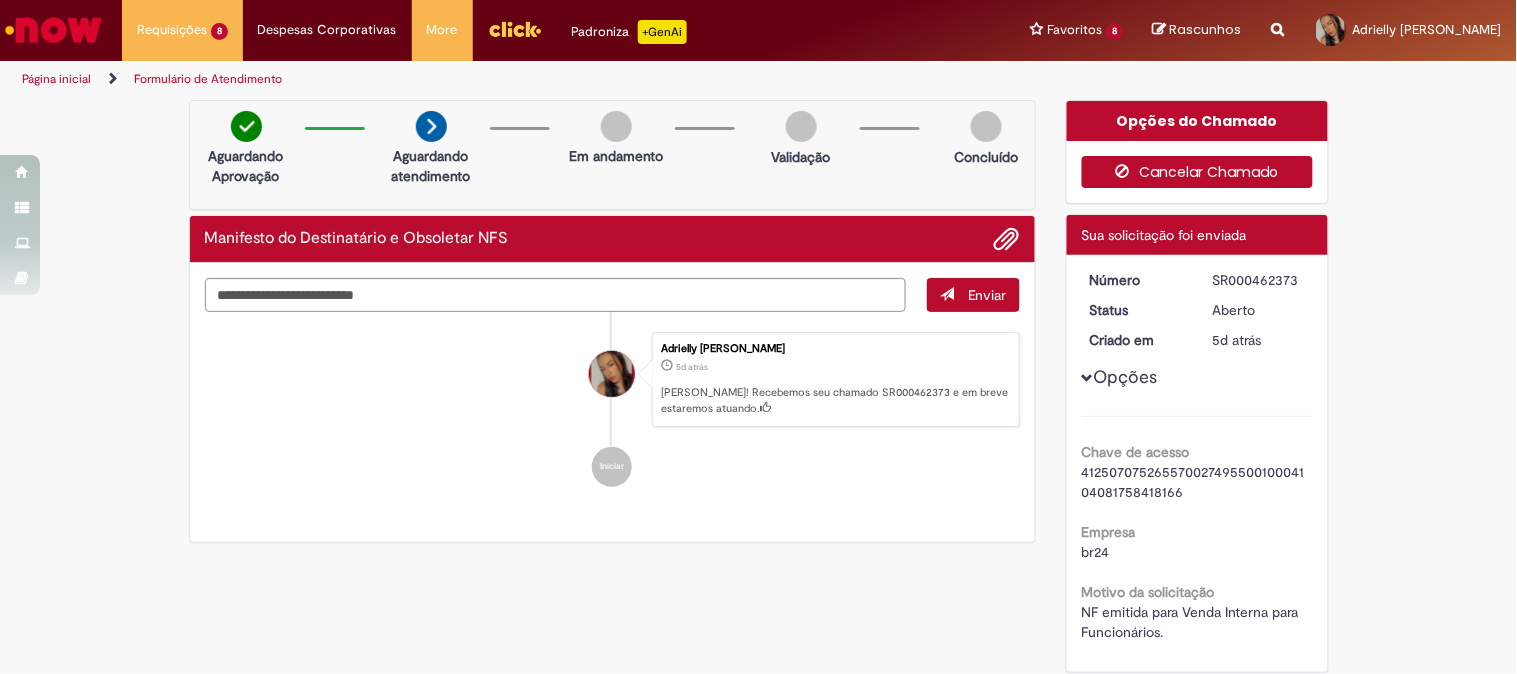 click on "Cancelar Chamado" at bounding box center [1197, 172] 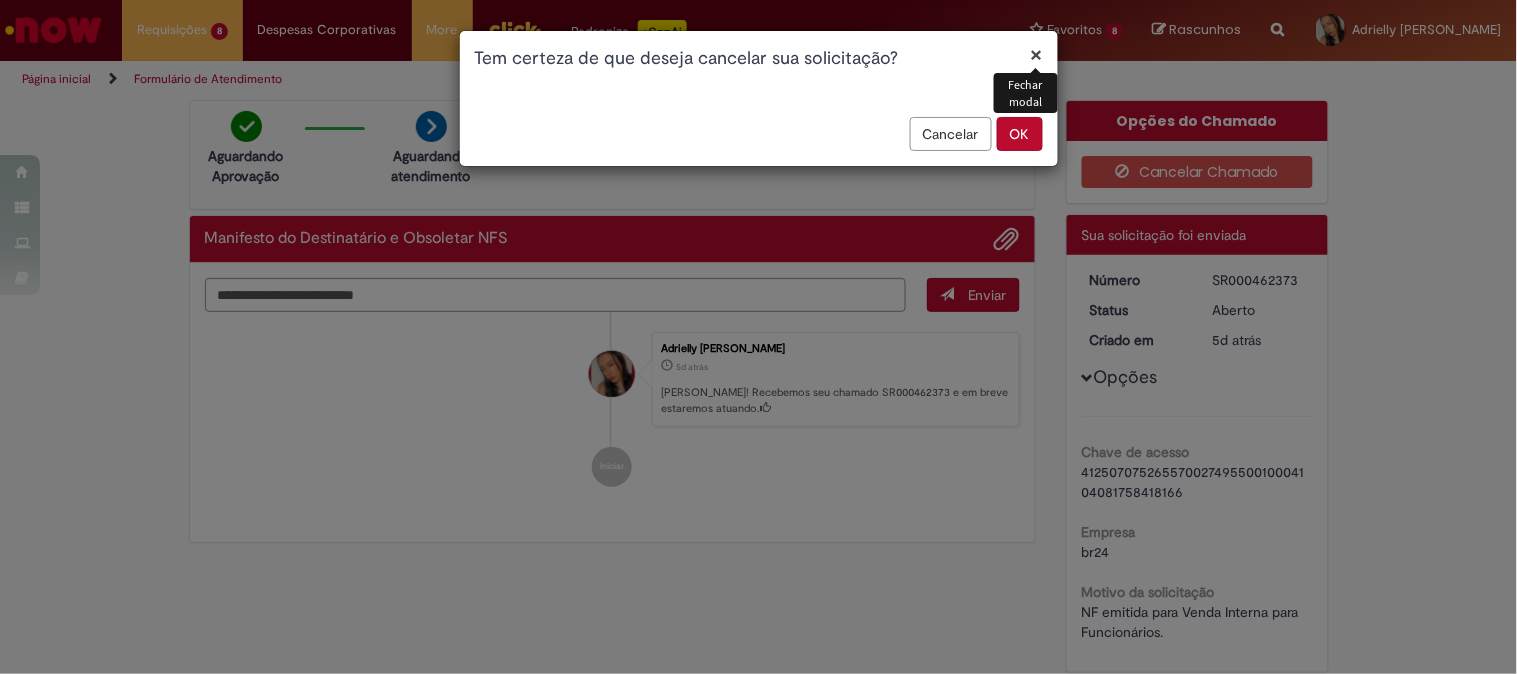 click on "OK" at bounding box center [1020, 134] 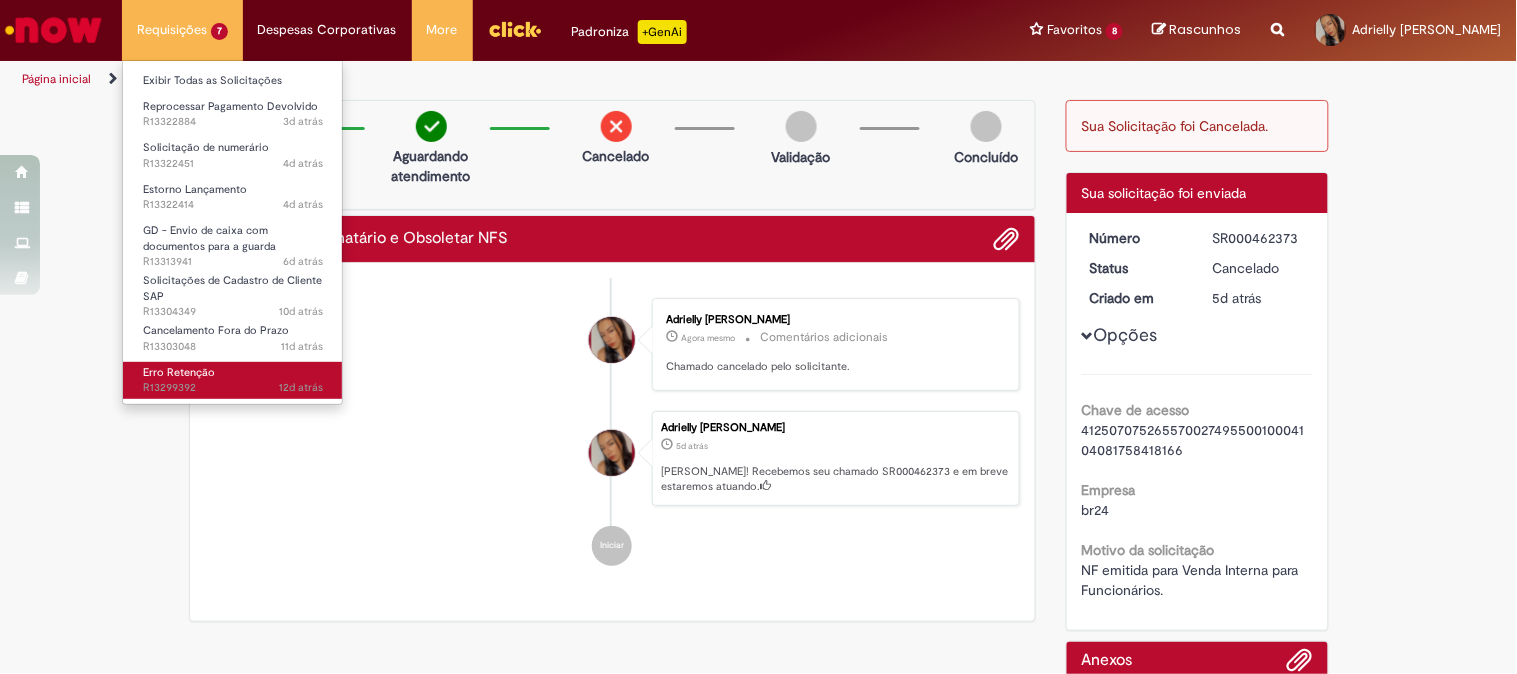 click on "12d atrás 12 dias atrás  R13299392" at bounding box center (233, 388) 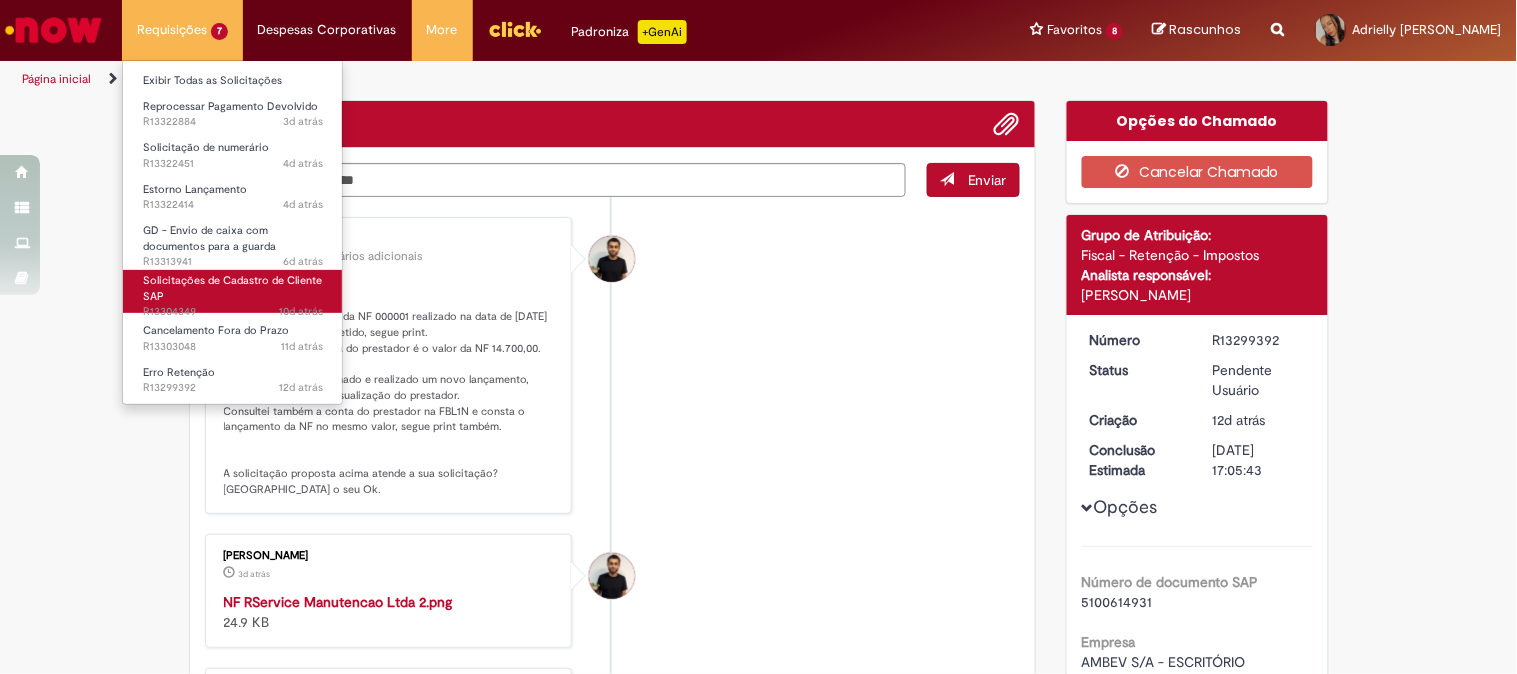 click on "Solicitações de Cadastro de Cliente SAP
10d atrás 10 dias atrás  R13304349" at bounding box center [233, 291] 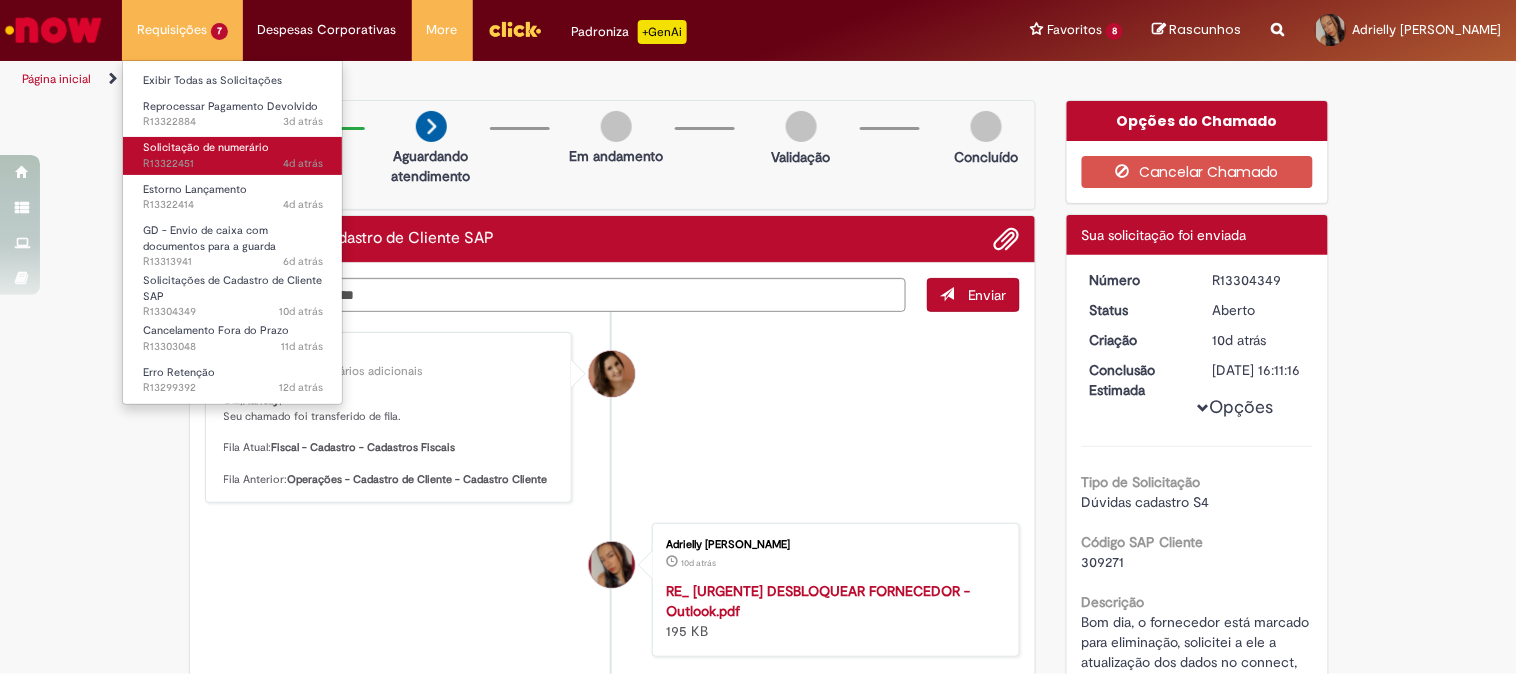 click on "4d atrás 4 dias atrás  R13322451" at bounding box center [233, 164] 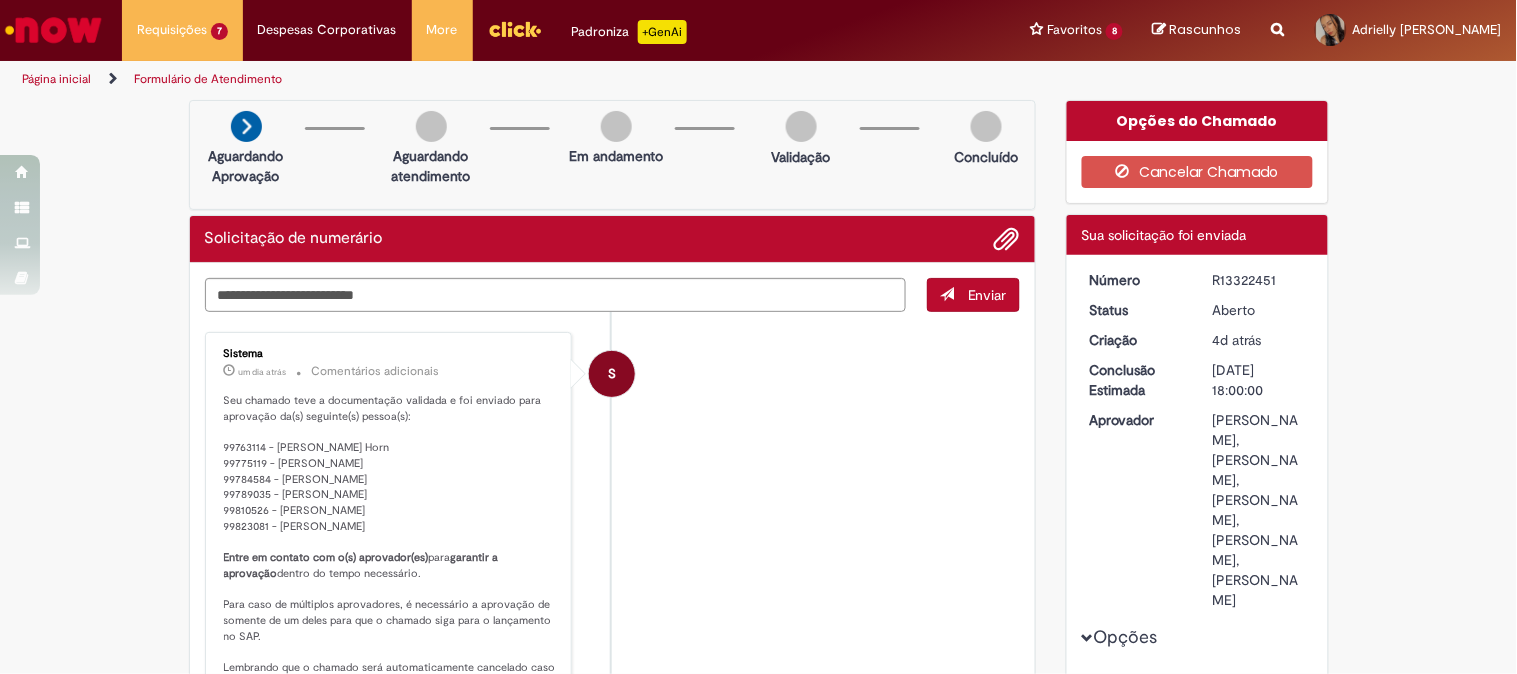 click on "R13322451" at bounding box center (1259, 280) 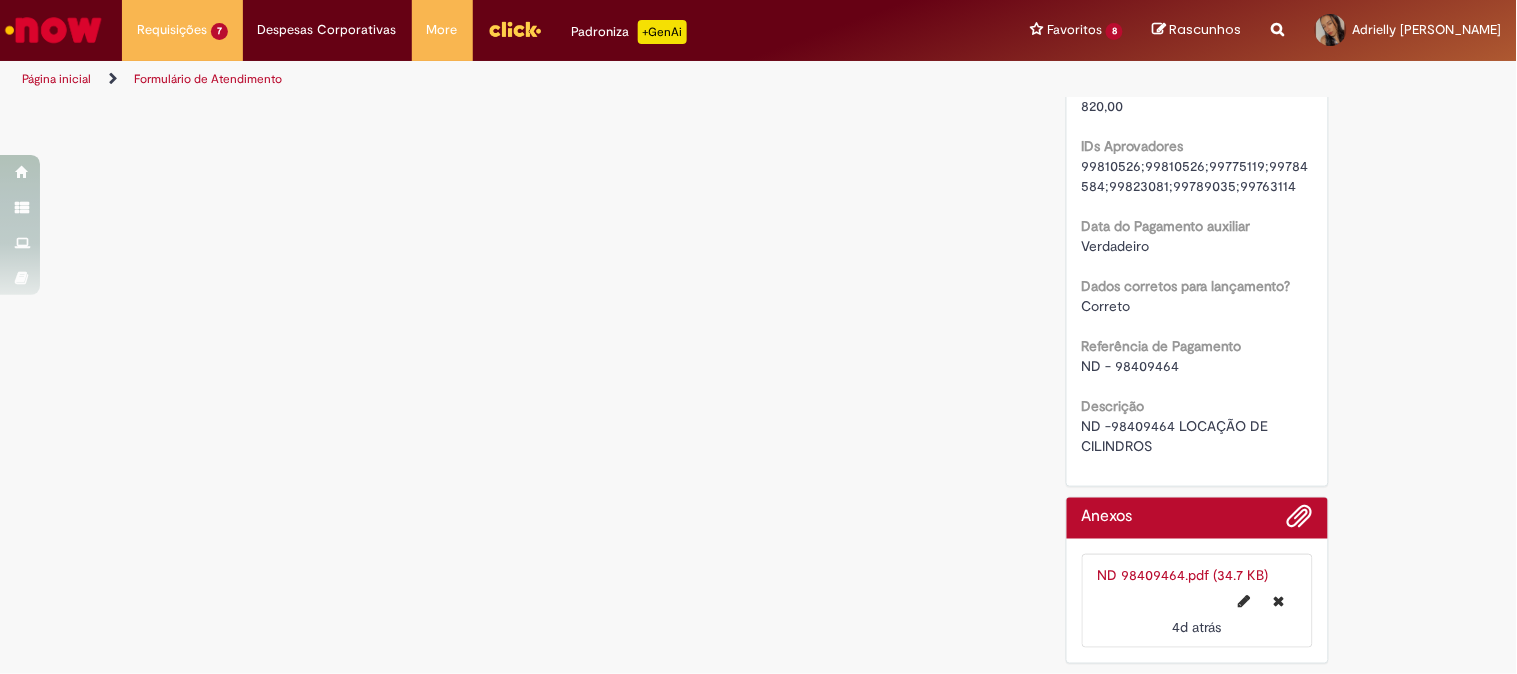 scroll, scrollTop: 2364, scrollLeft: 0, axis: vertical 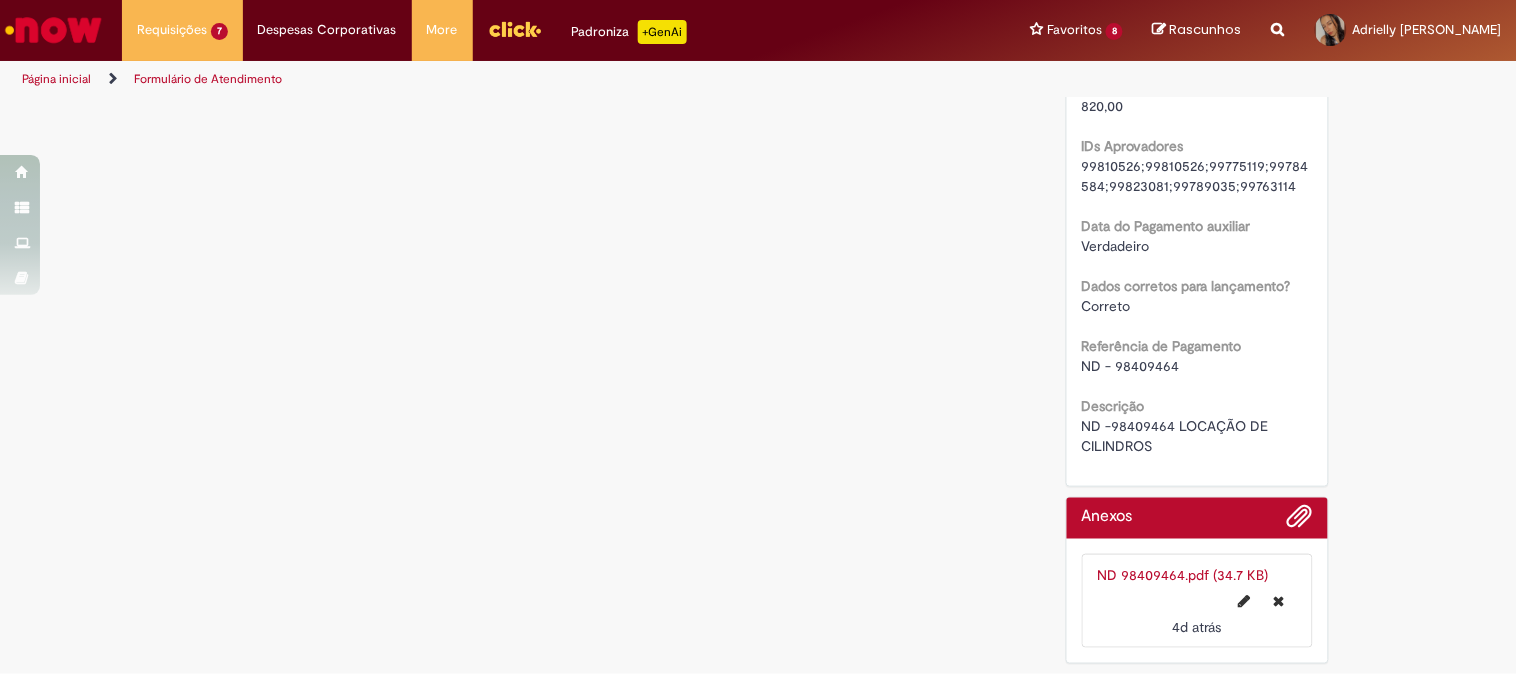 click at bounding box center (53, 30) 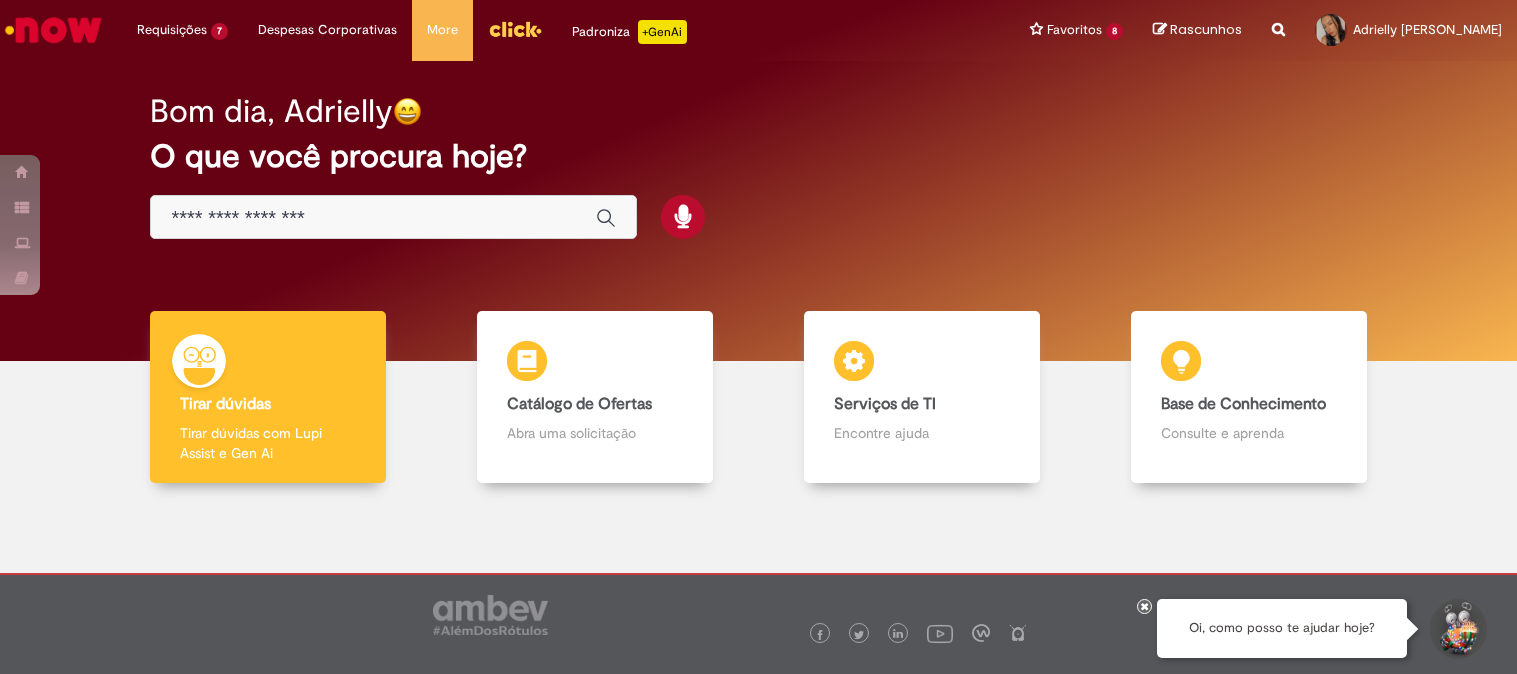 scroll, scrollTop: 0, scrollLeft: 0, axis: both 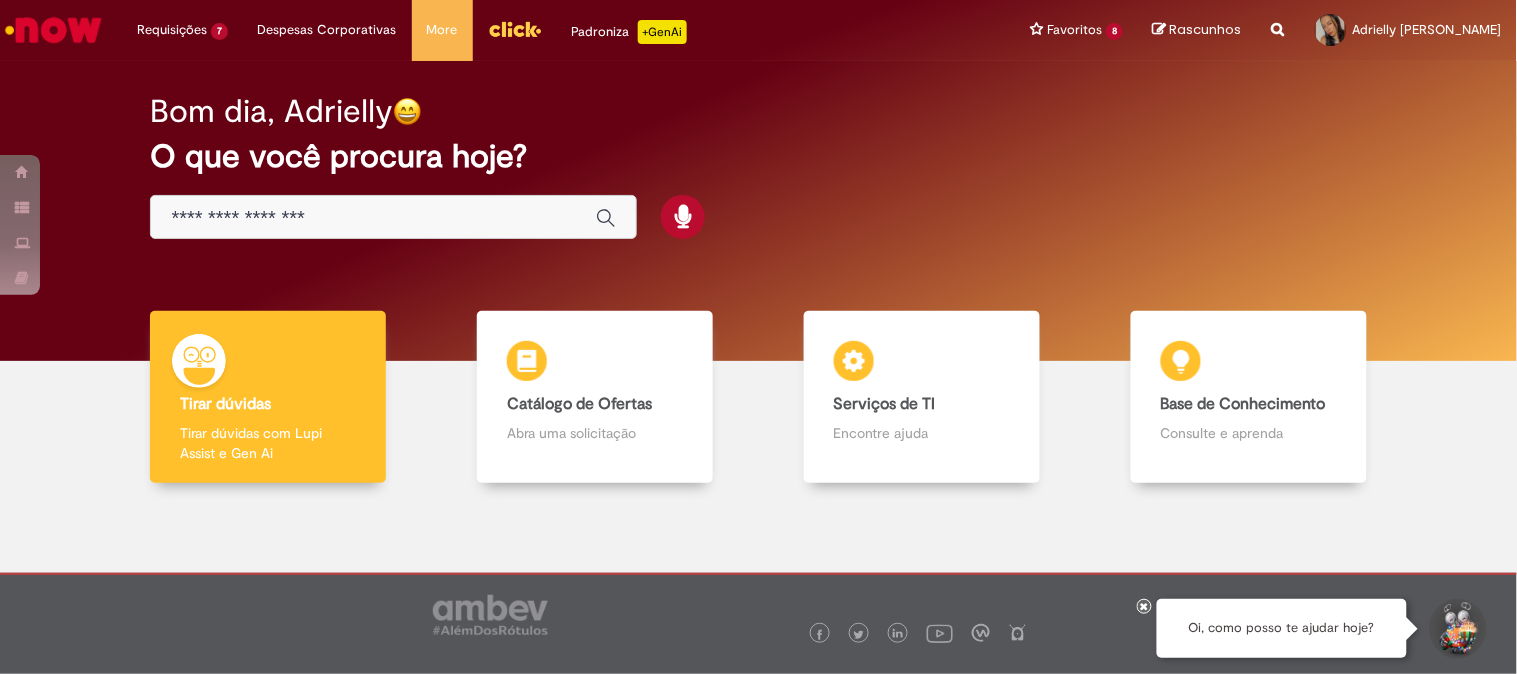 click at bounding box center (1457, 629) 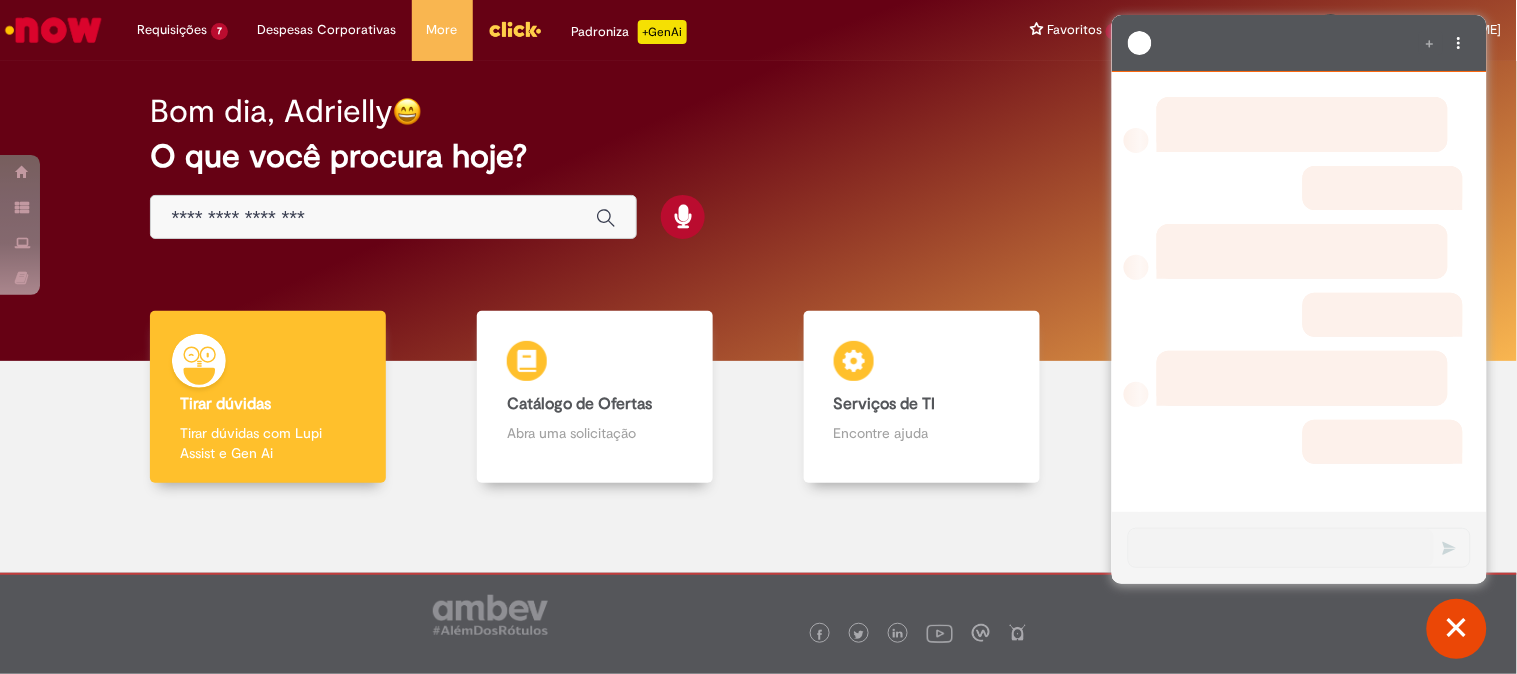 scroll, scrollTop: 0, scrollLeft: 0, axis: both 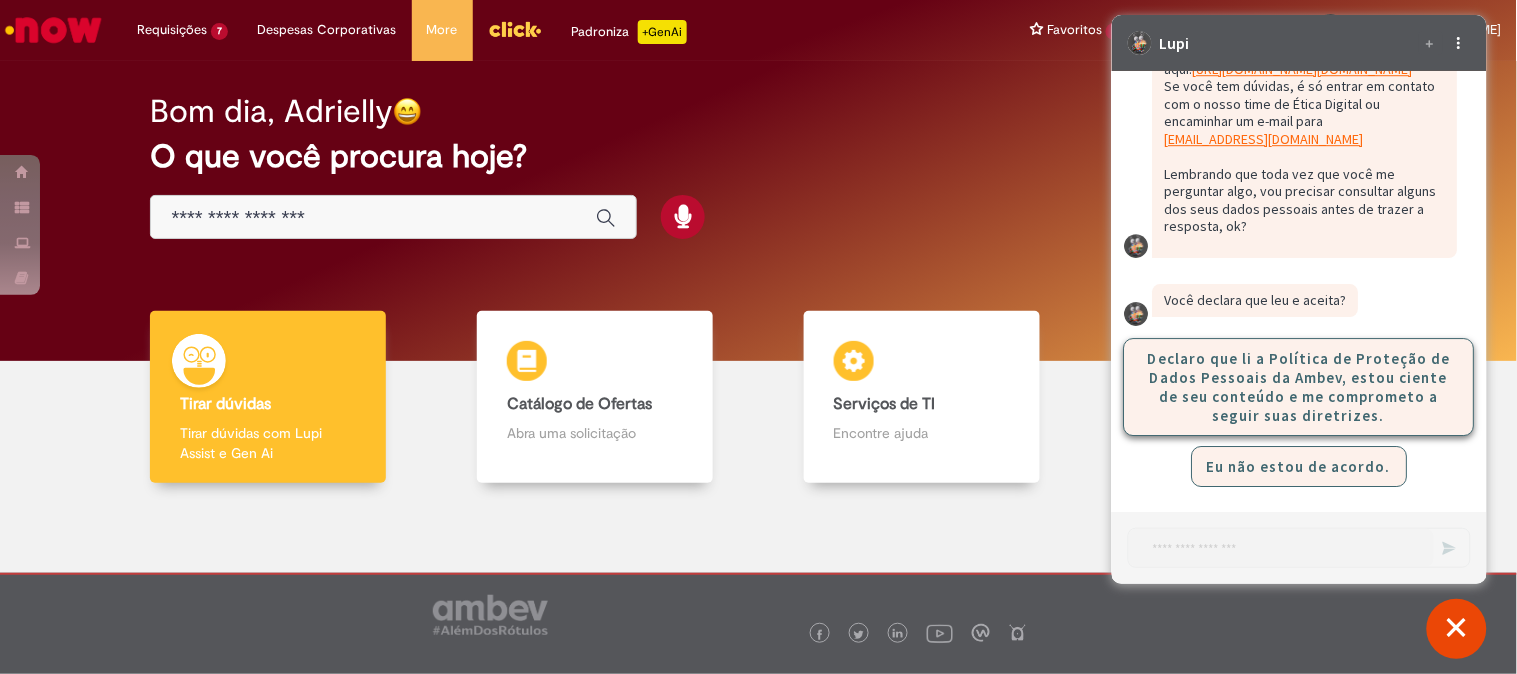 click on "Declaro que li a Política de Proteção de Dados Pessoais da Ambev, estou ciente de seu conteúdo e me comprometo a seguir suas diretrizes." 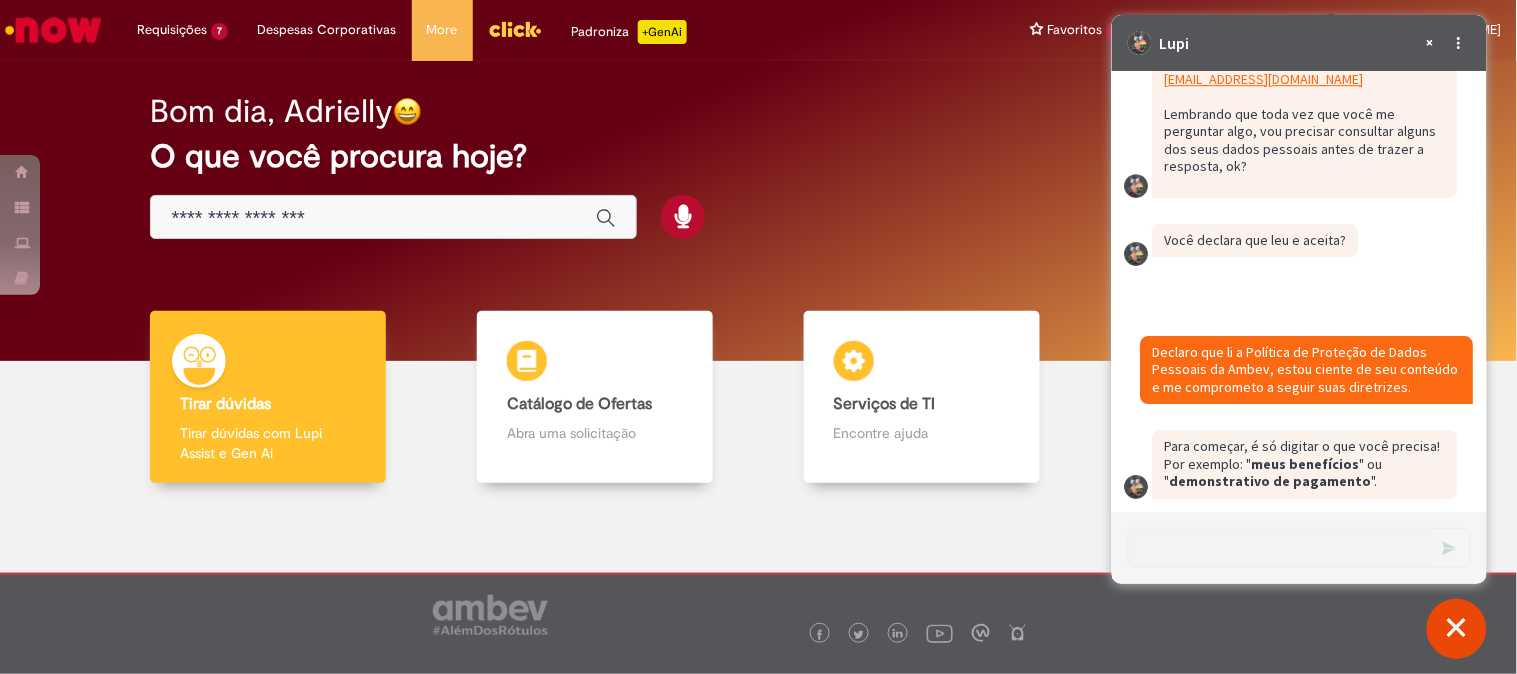 scroll, scrollTop: 3634, scrollLeft: 0, axis: vertical 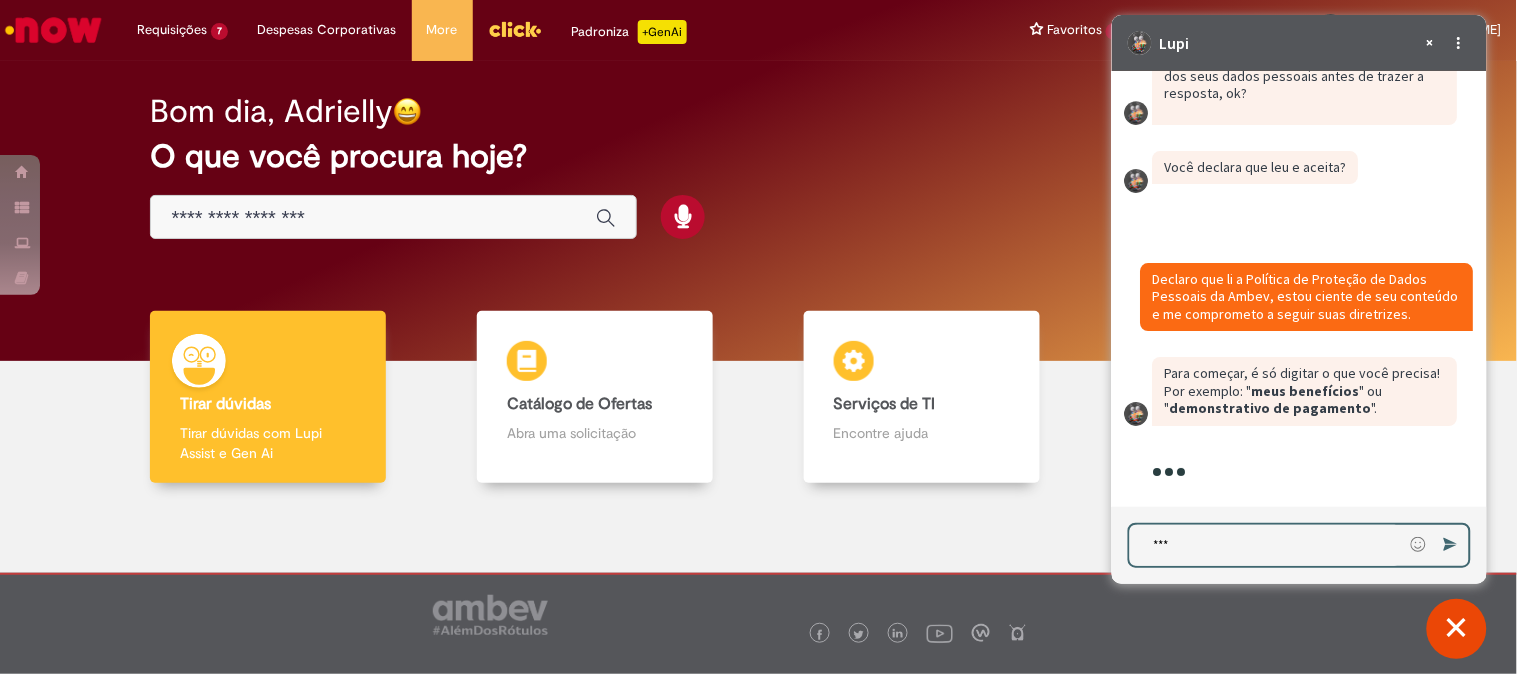 type on "****" 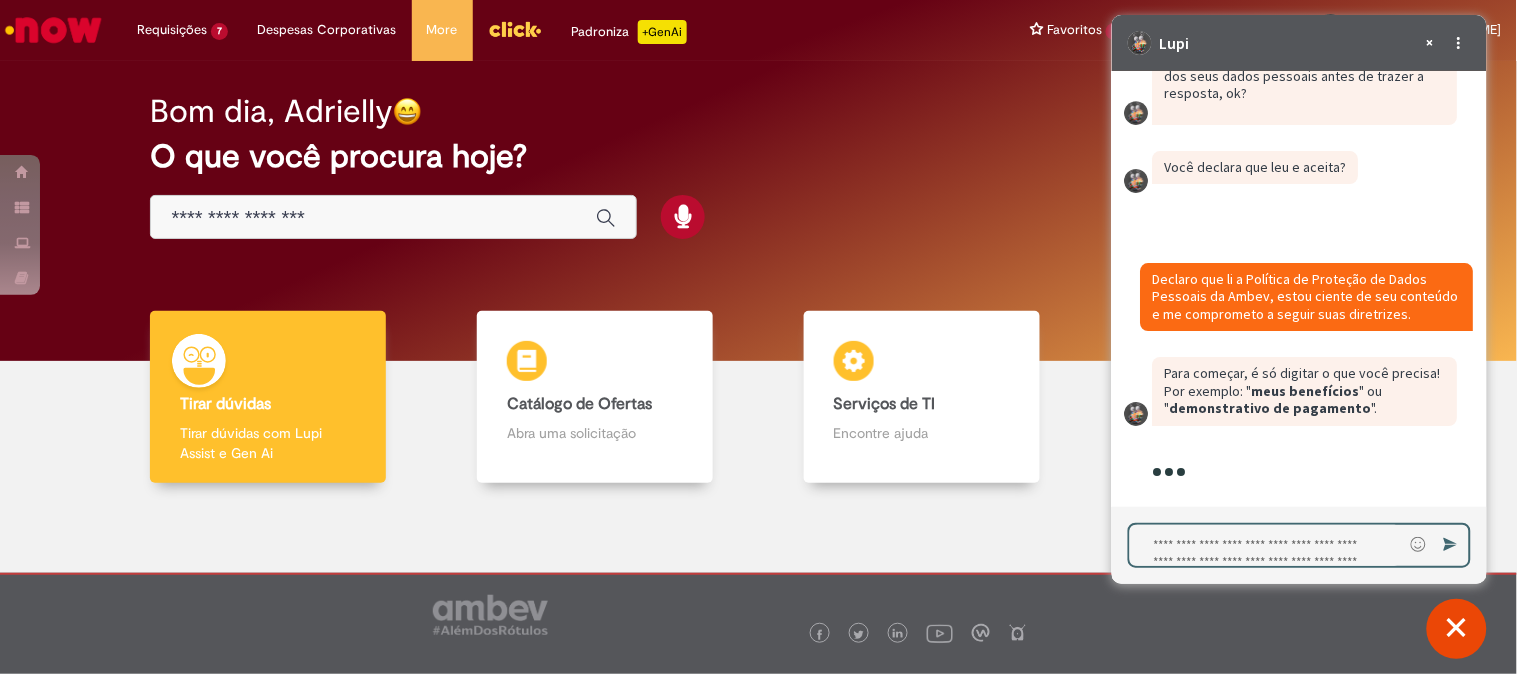 scroll, scrollTop: 3737, scrollLeft: 0, axis: vertical 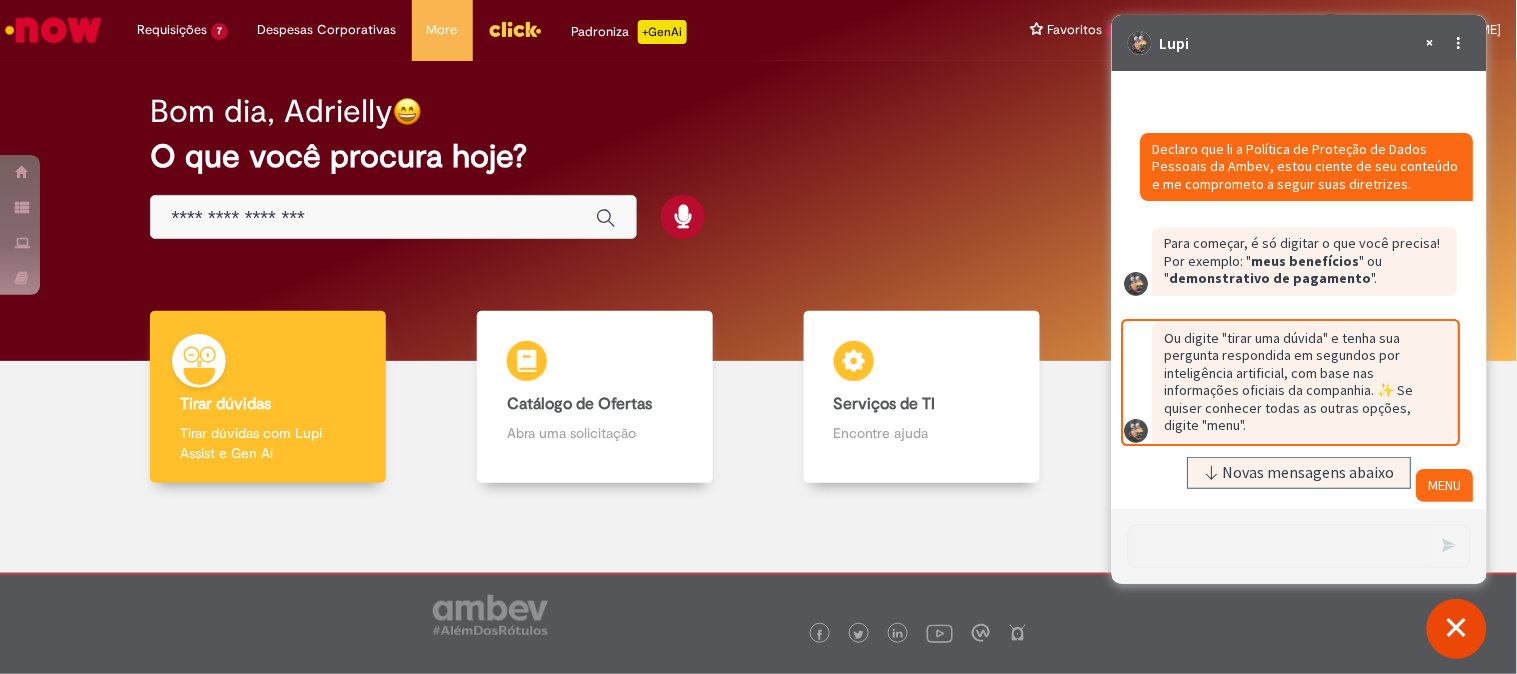 click on "Ou digite "tirar uma dúvida" e tenha sua pergunta respondida em segundos por inteligência artificial, com base nas informações oficiais da companhia. ✨ Se quiser conhecer todas as outras opções, digite "menu"." 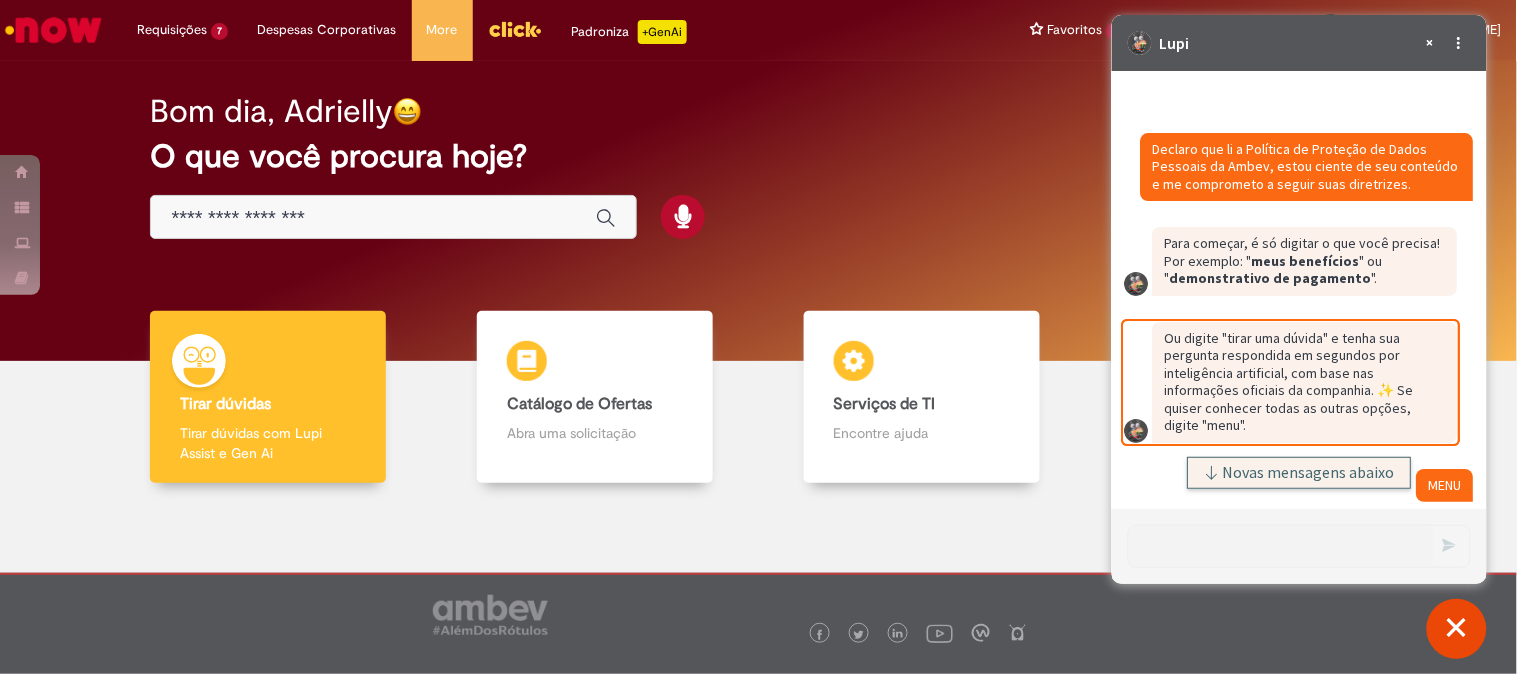 click on "Novas mensagens abaixo" at bounding box center (1299, 473) 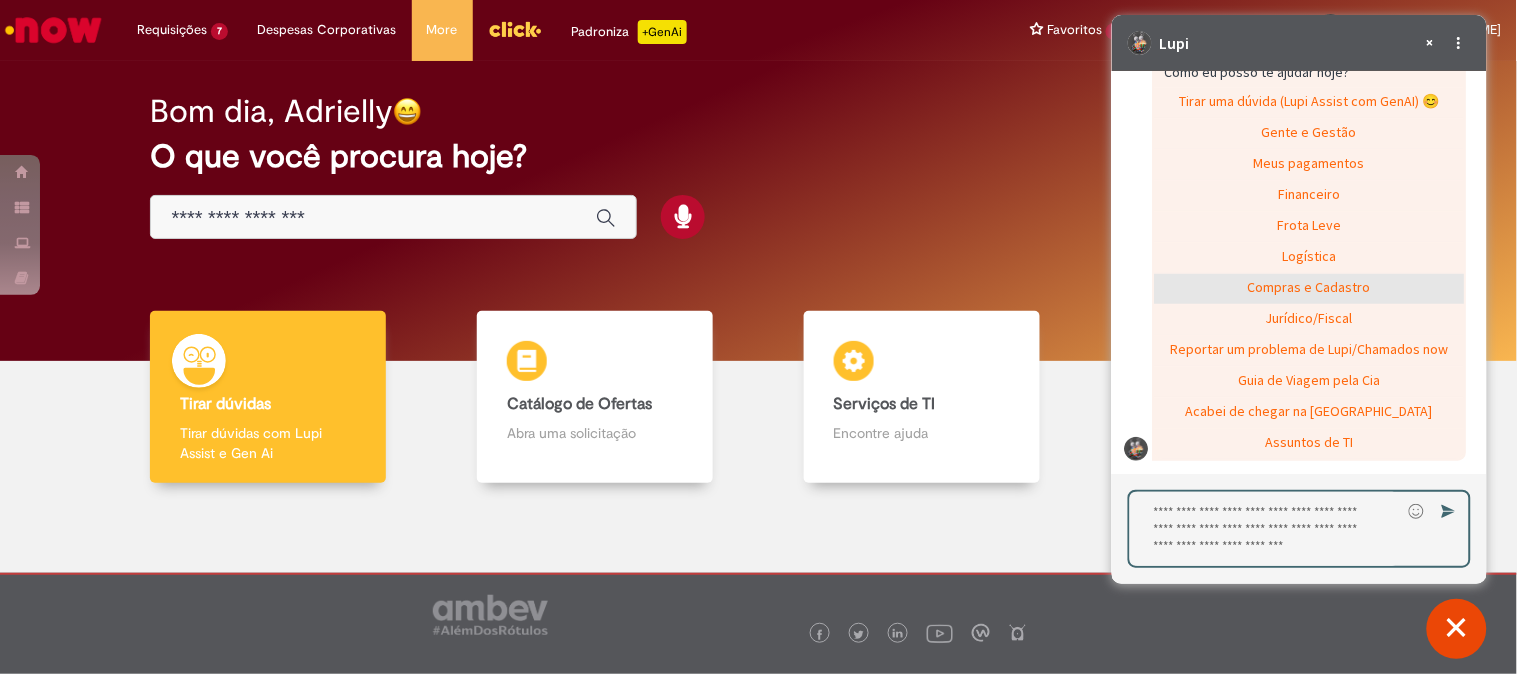 scroll, scrollTop: 4315, scrollLeft: 0, axis: vertical 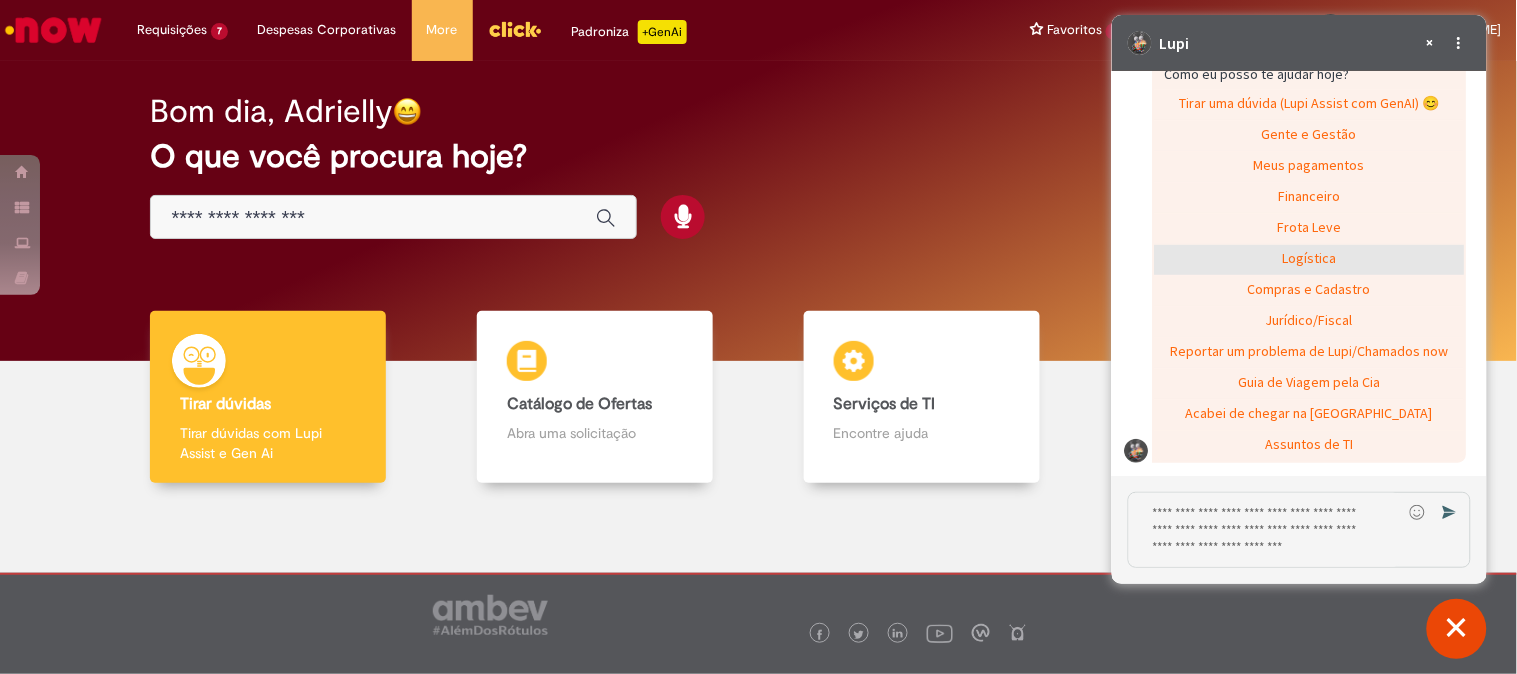 click on "Logística" 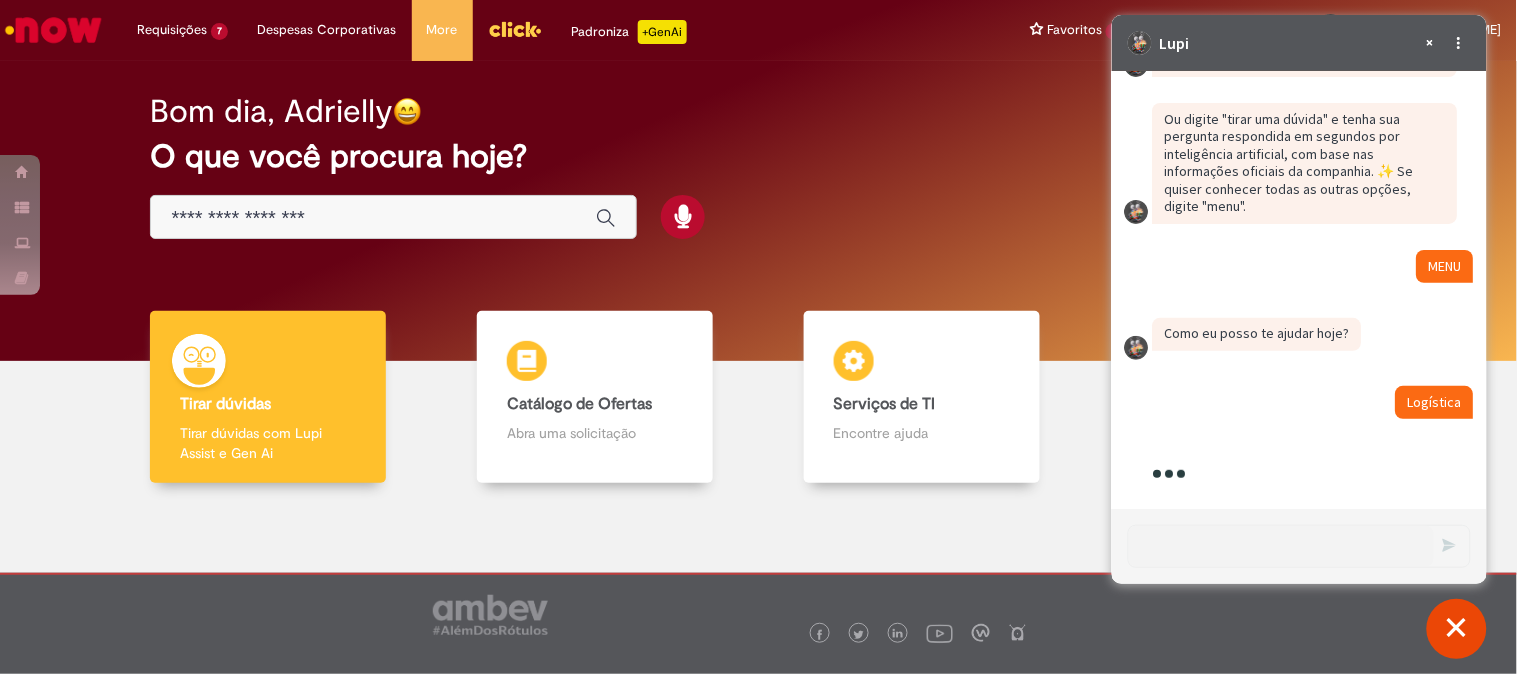 scroll, scrollTop: 4055, scrollLeft: 0, axis: vertical 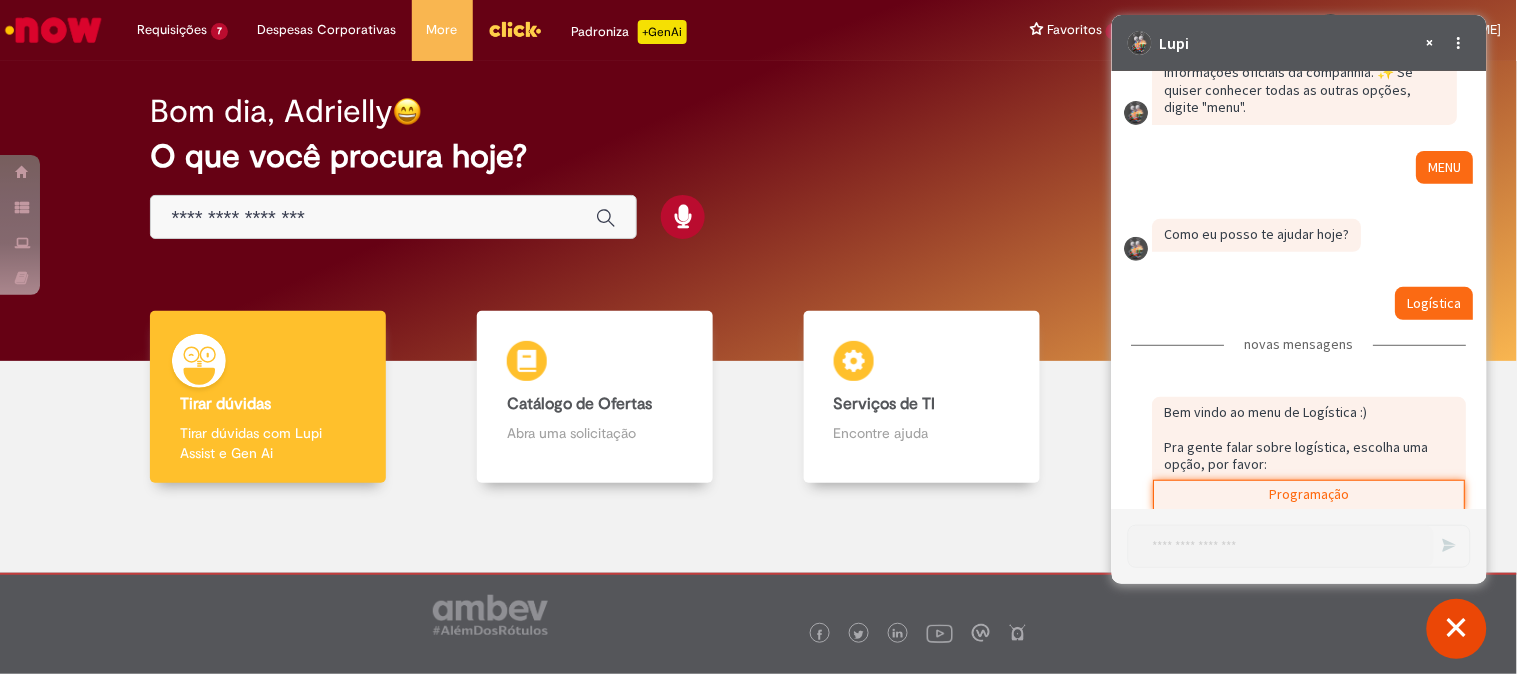 type on "programacao" 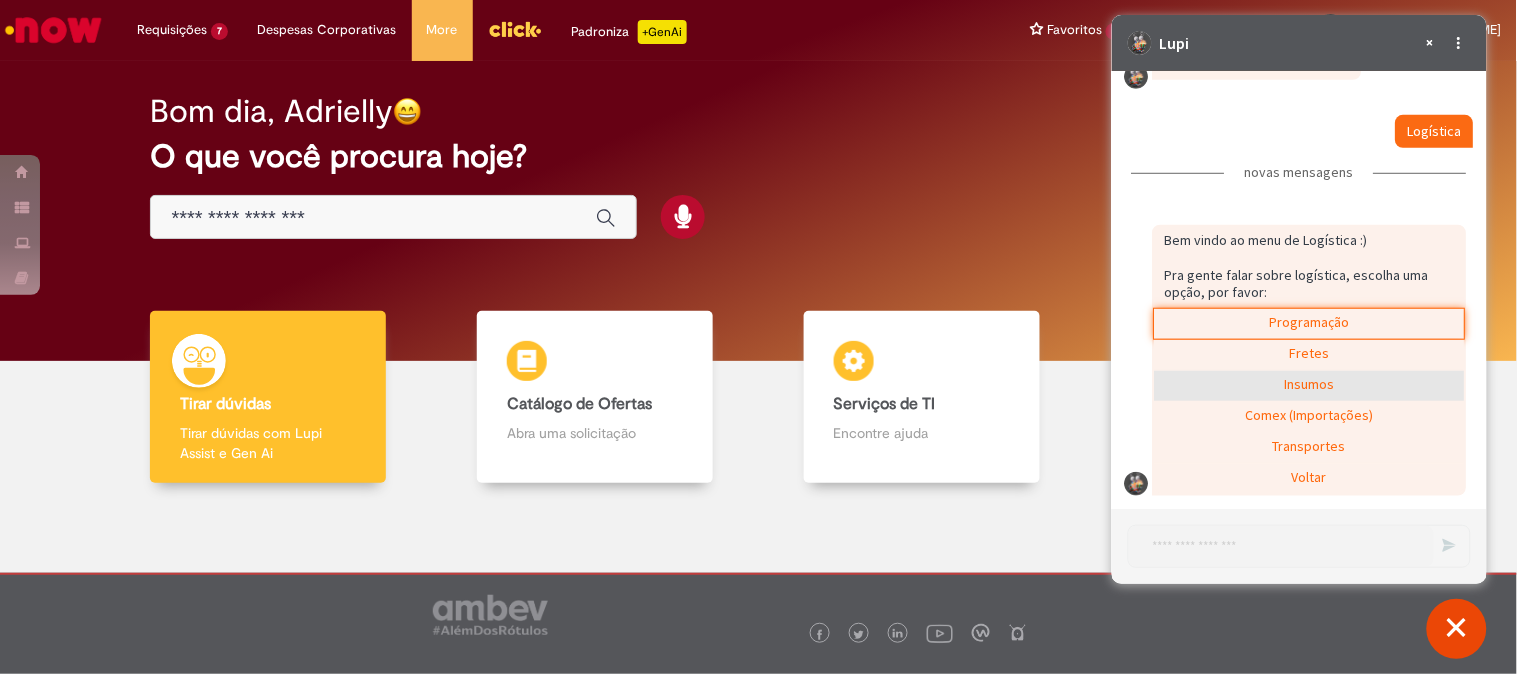 click on "Insumos" 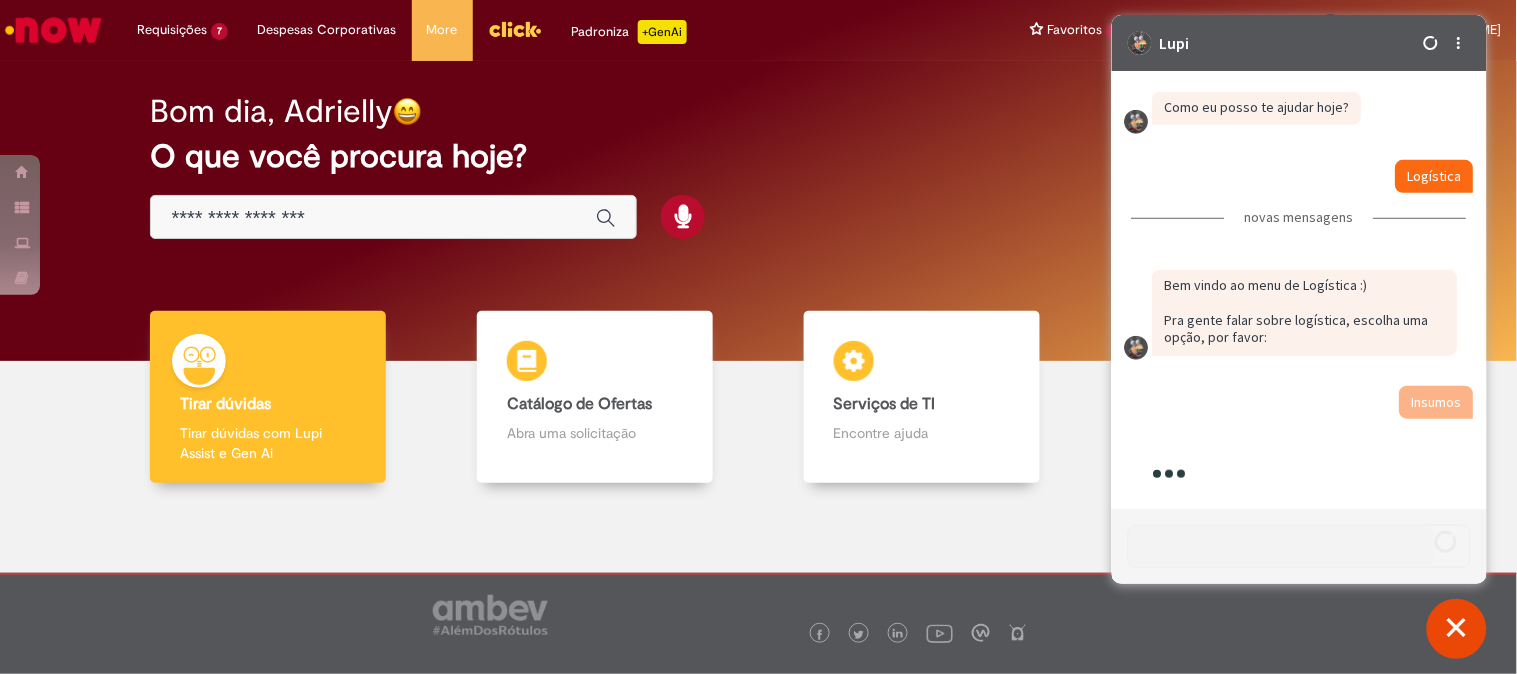 scroll, scrollTop: 4282, scrollLeft: 0, axis: vertical 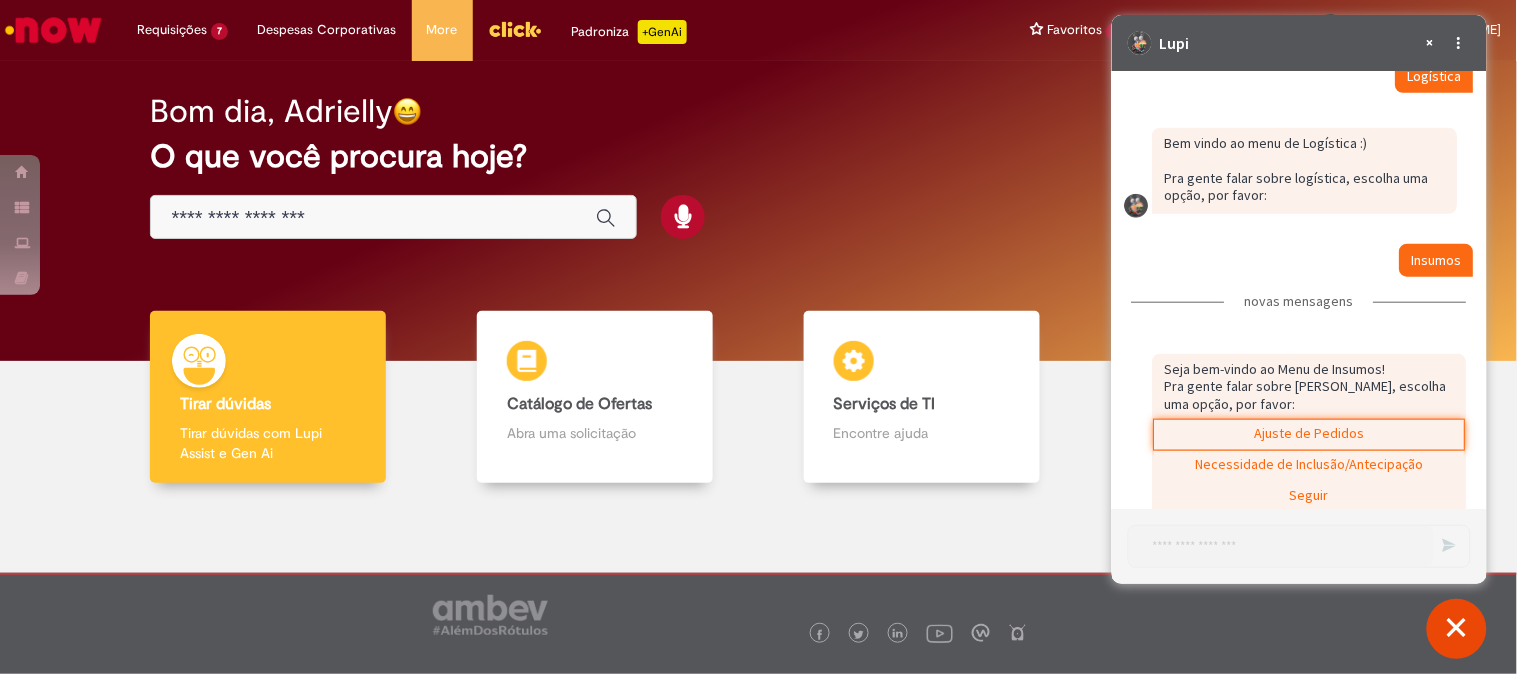 type on "ajustes_pedidos" 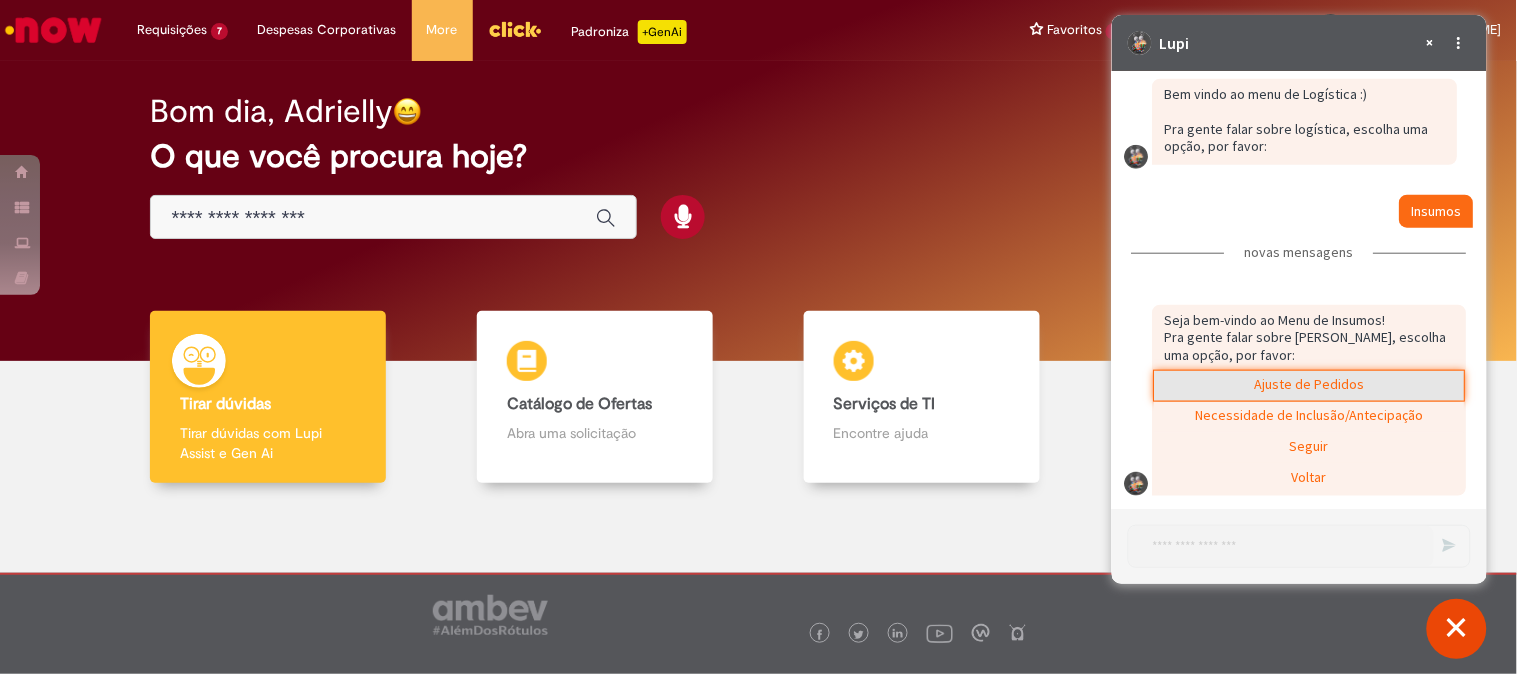 click on "Ajuste de Pedidos" 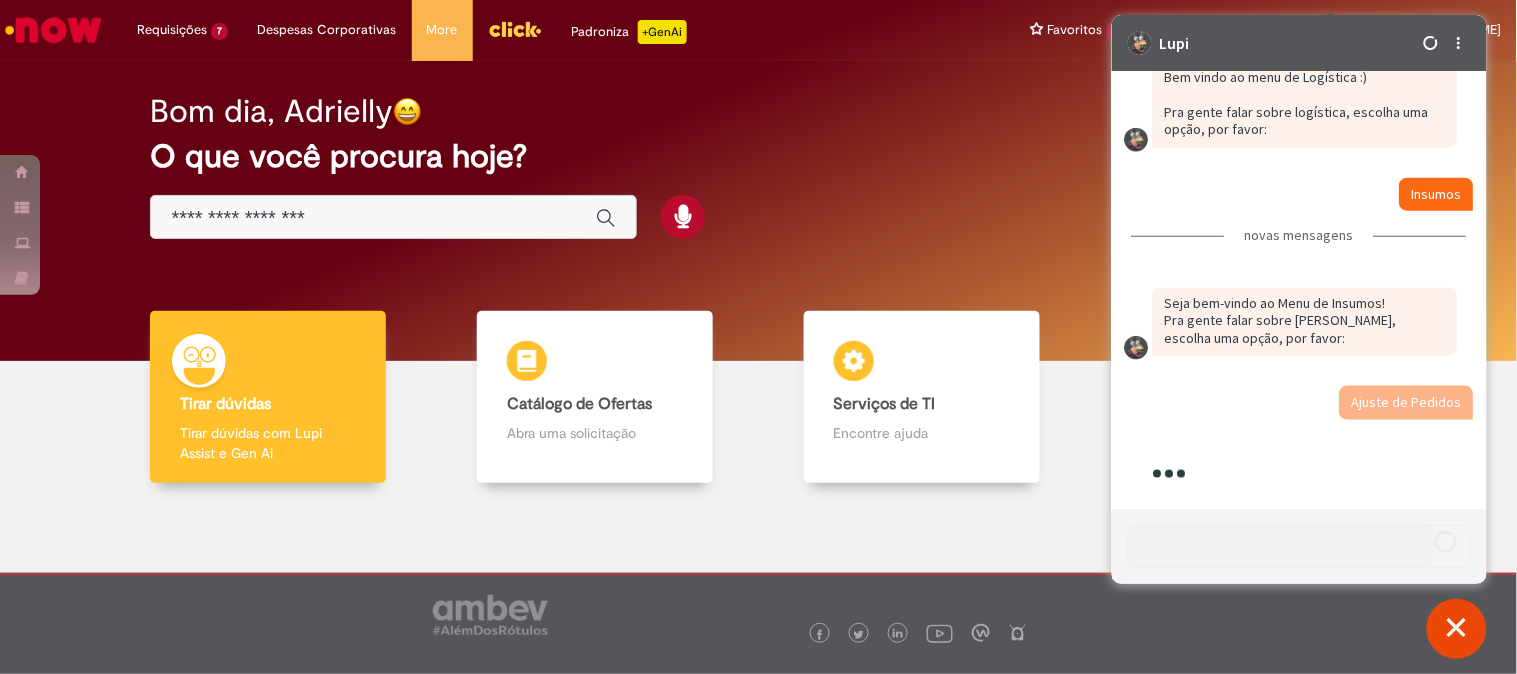 scroll, scrollTop: 4448, scrollLeft: 0, axis: vertical 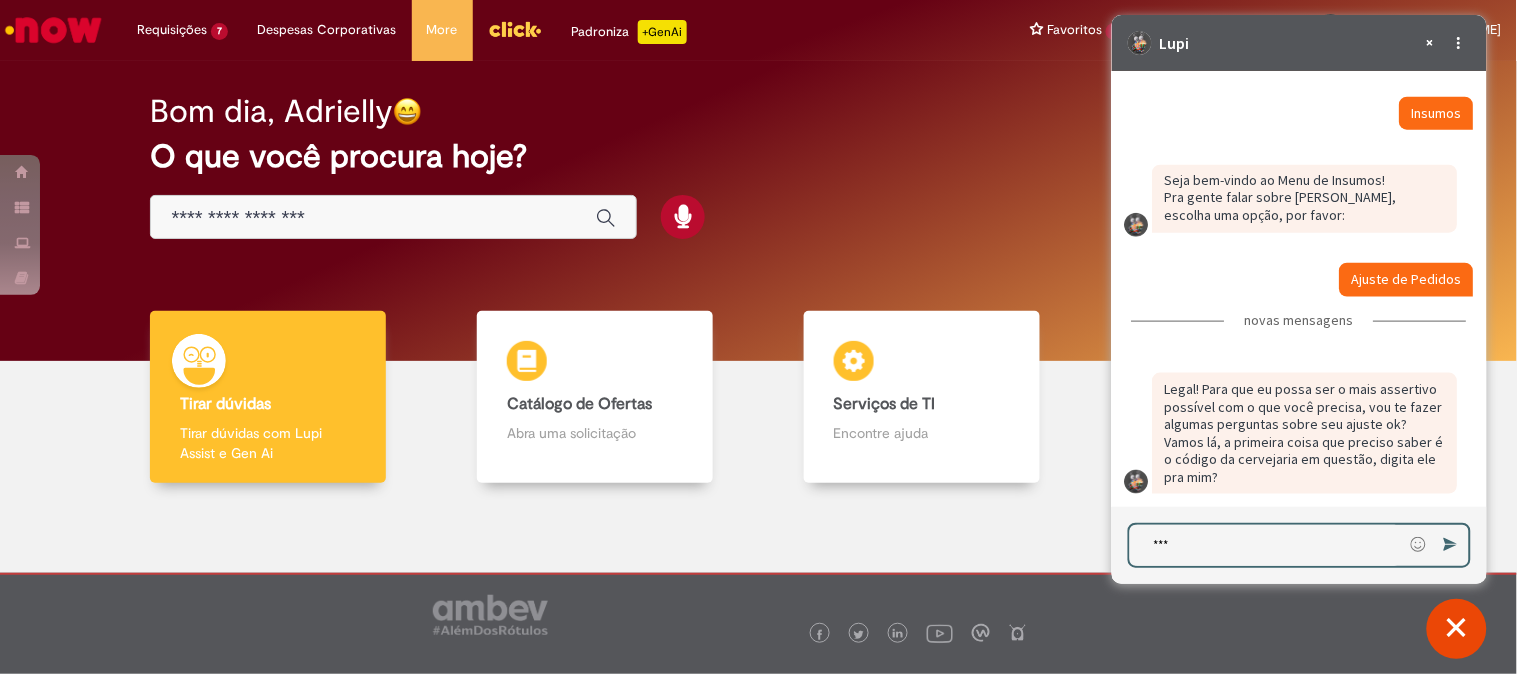 type on "****" 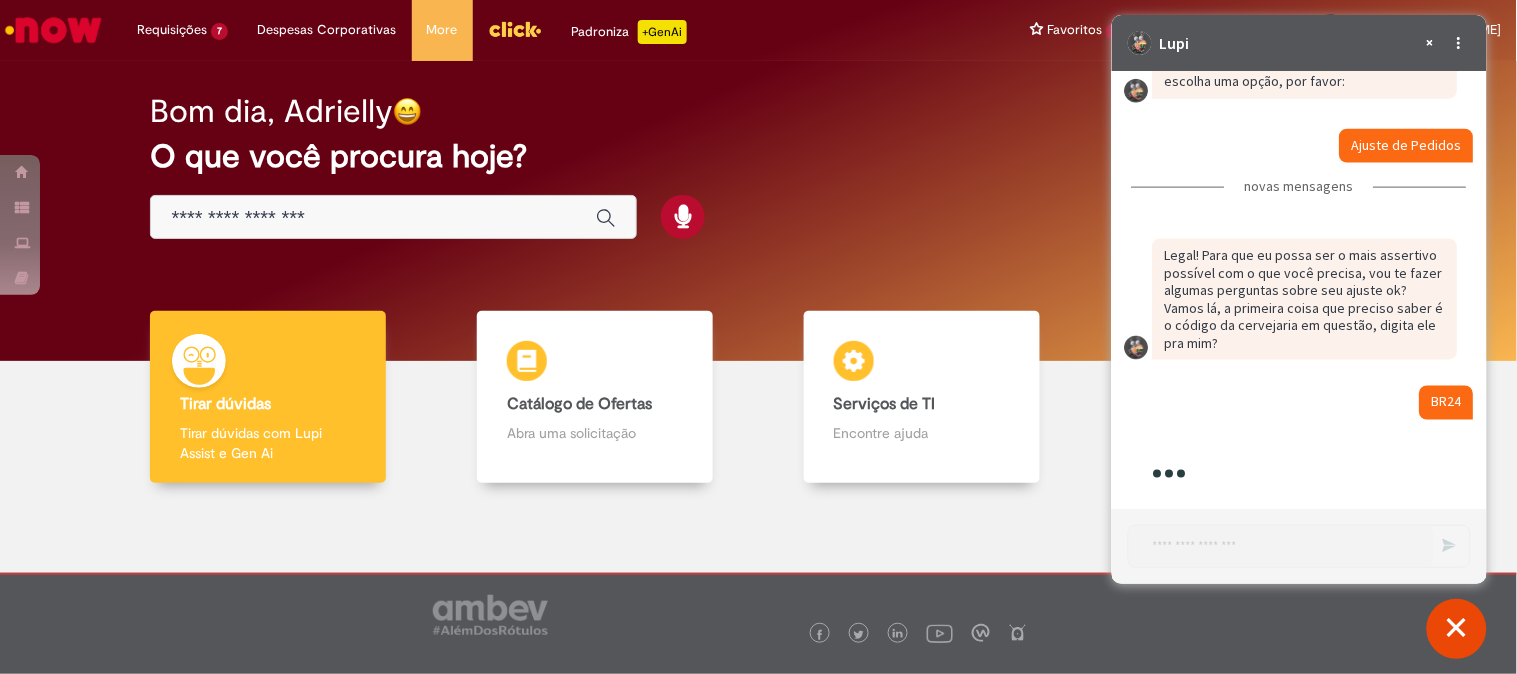 scroll, scrollTop: 4733, scrollLeft: 0, axis: vertical 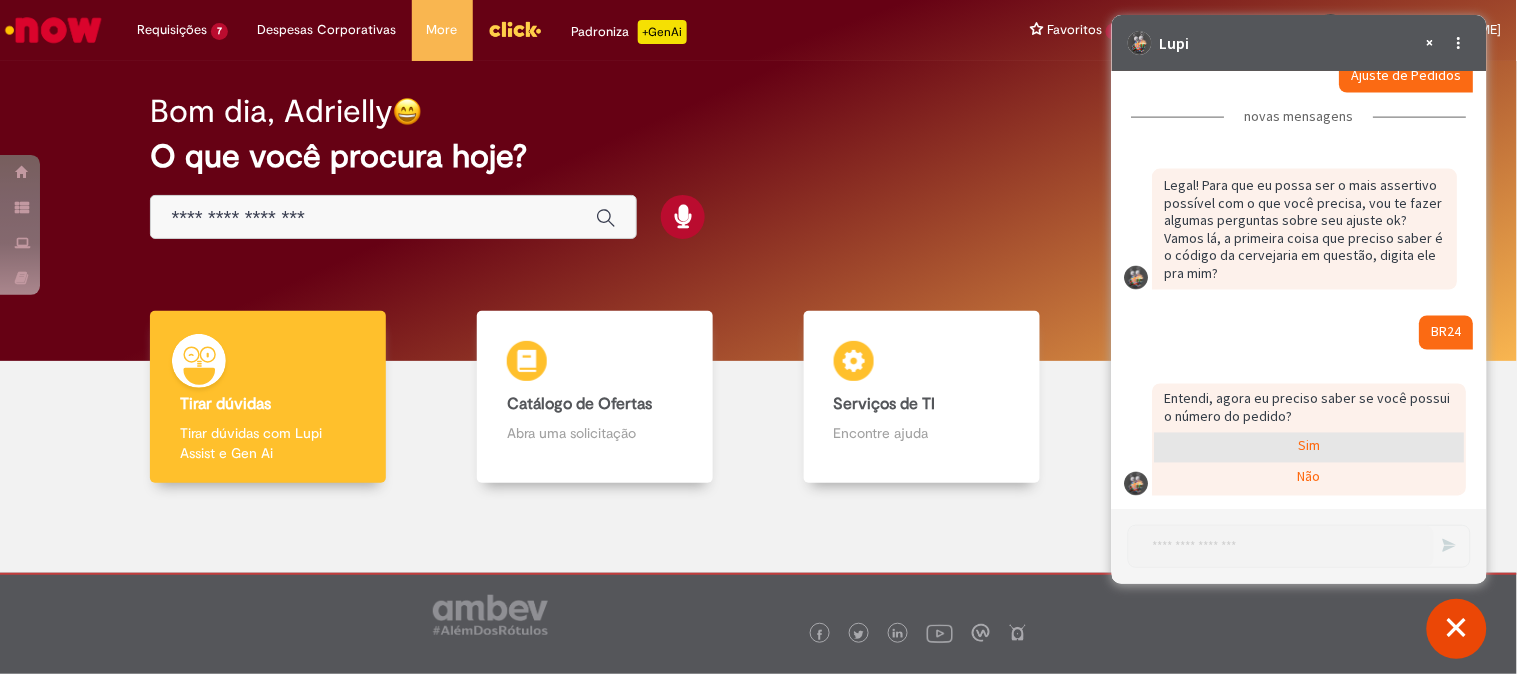 click on "Sim" 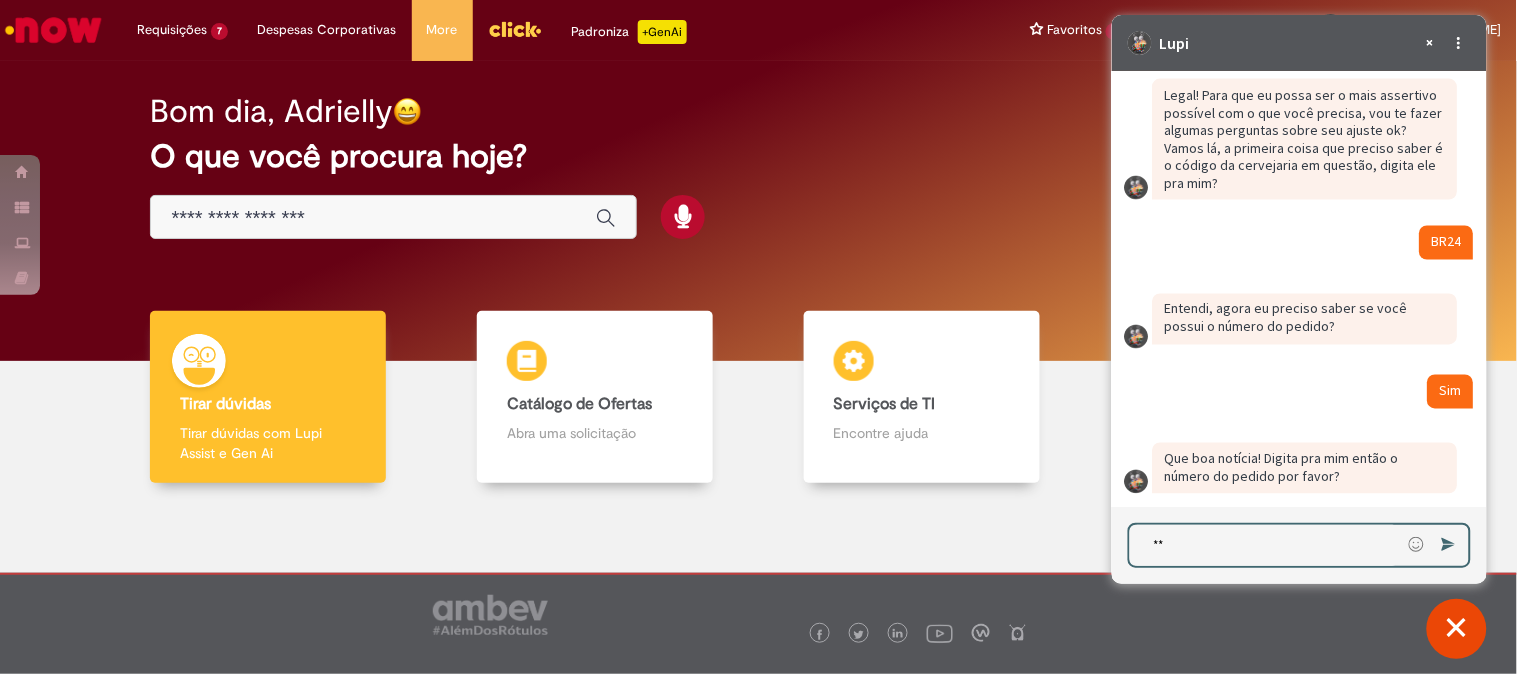 type on "***" 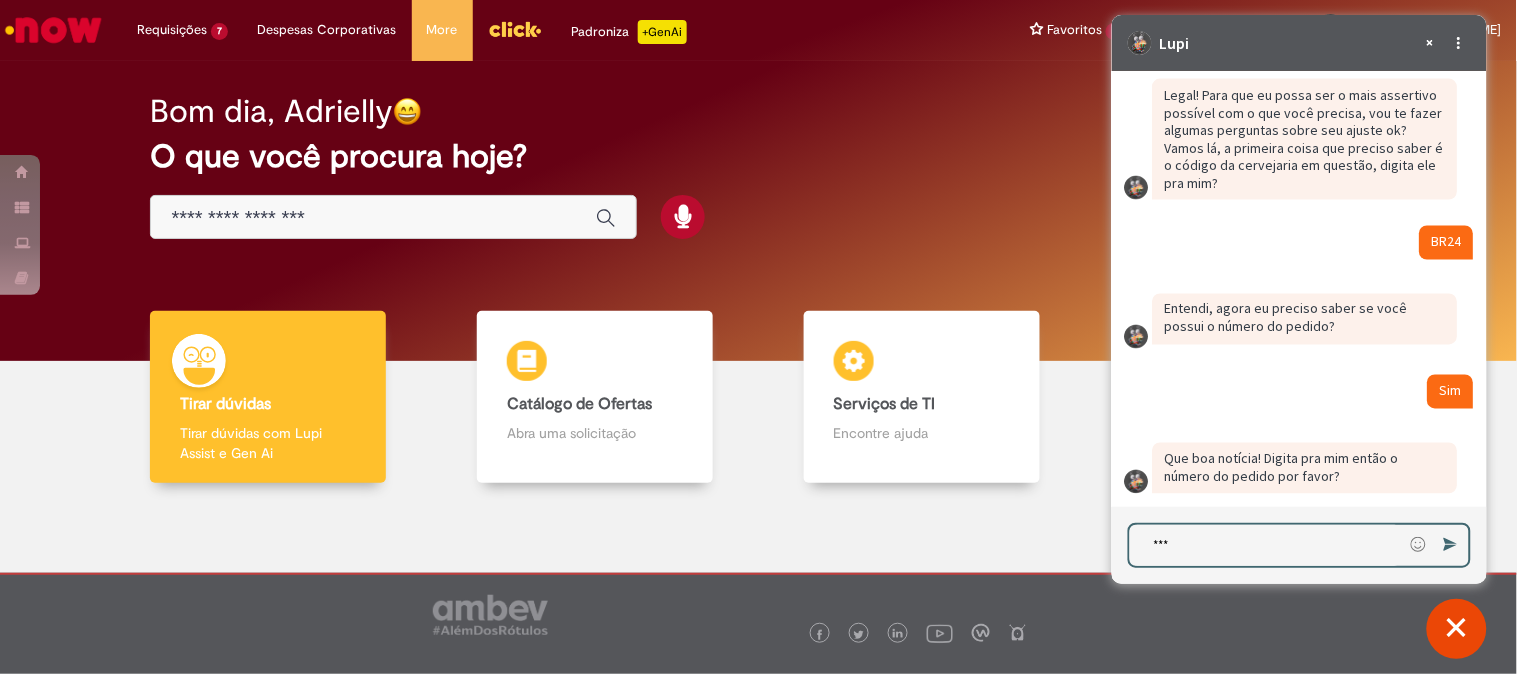 type 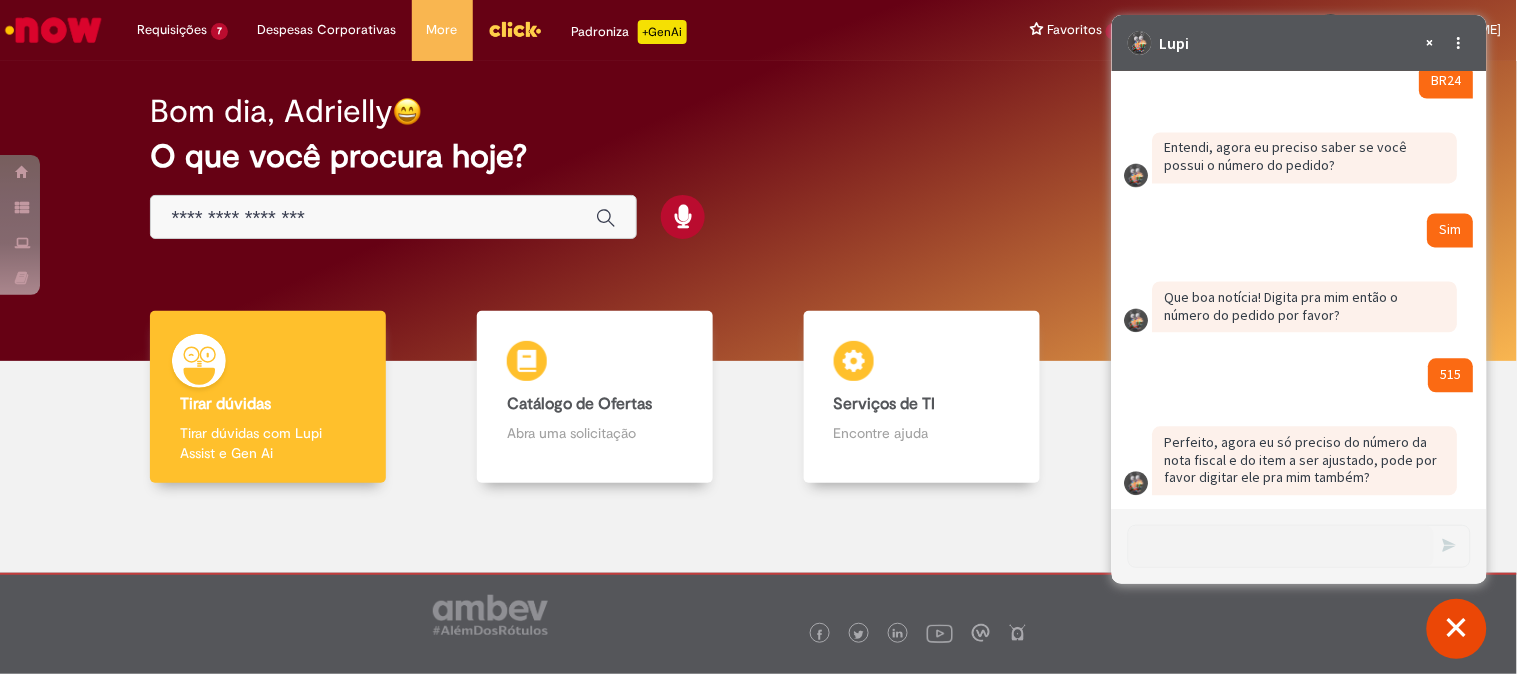 scroll, scrollTop: 4984, scrollLeft: 0, axis: vertical 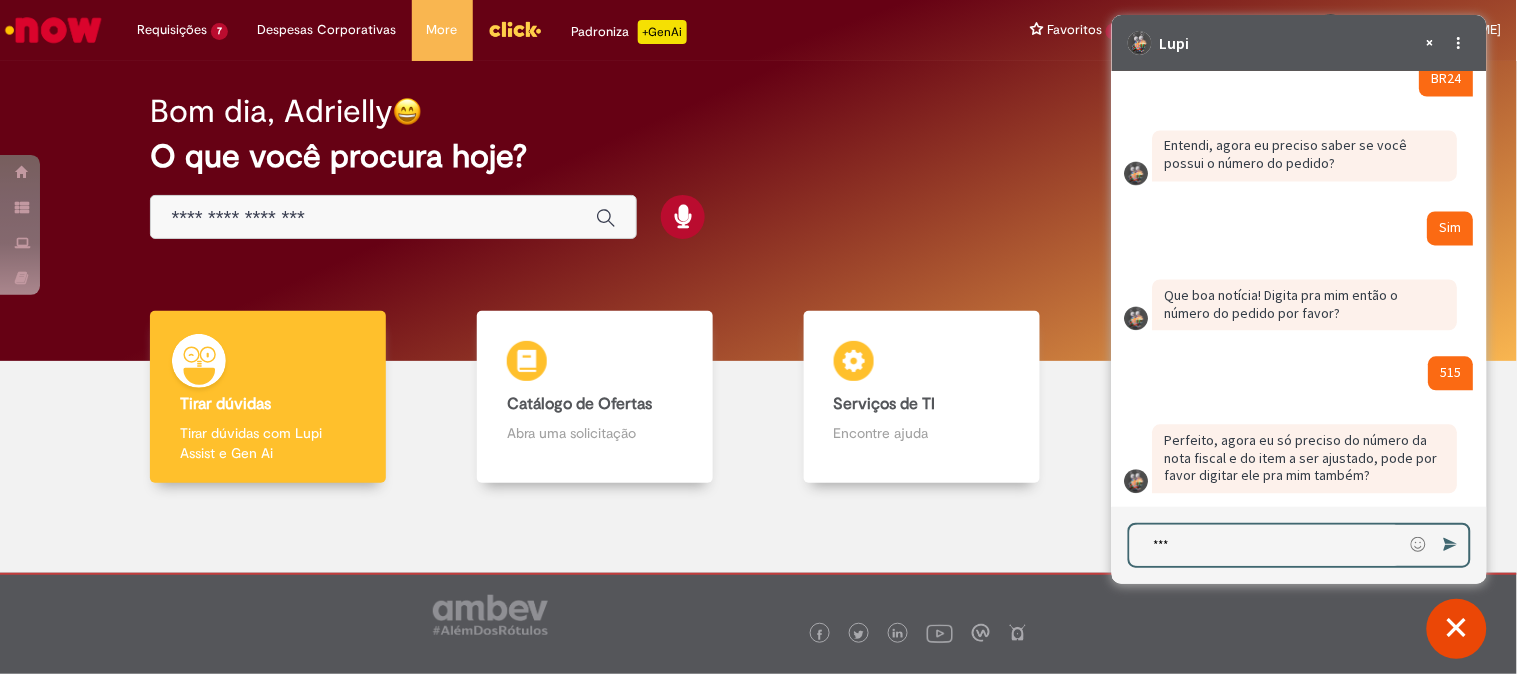 type on "****" 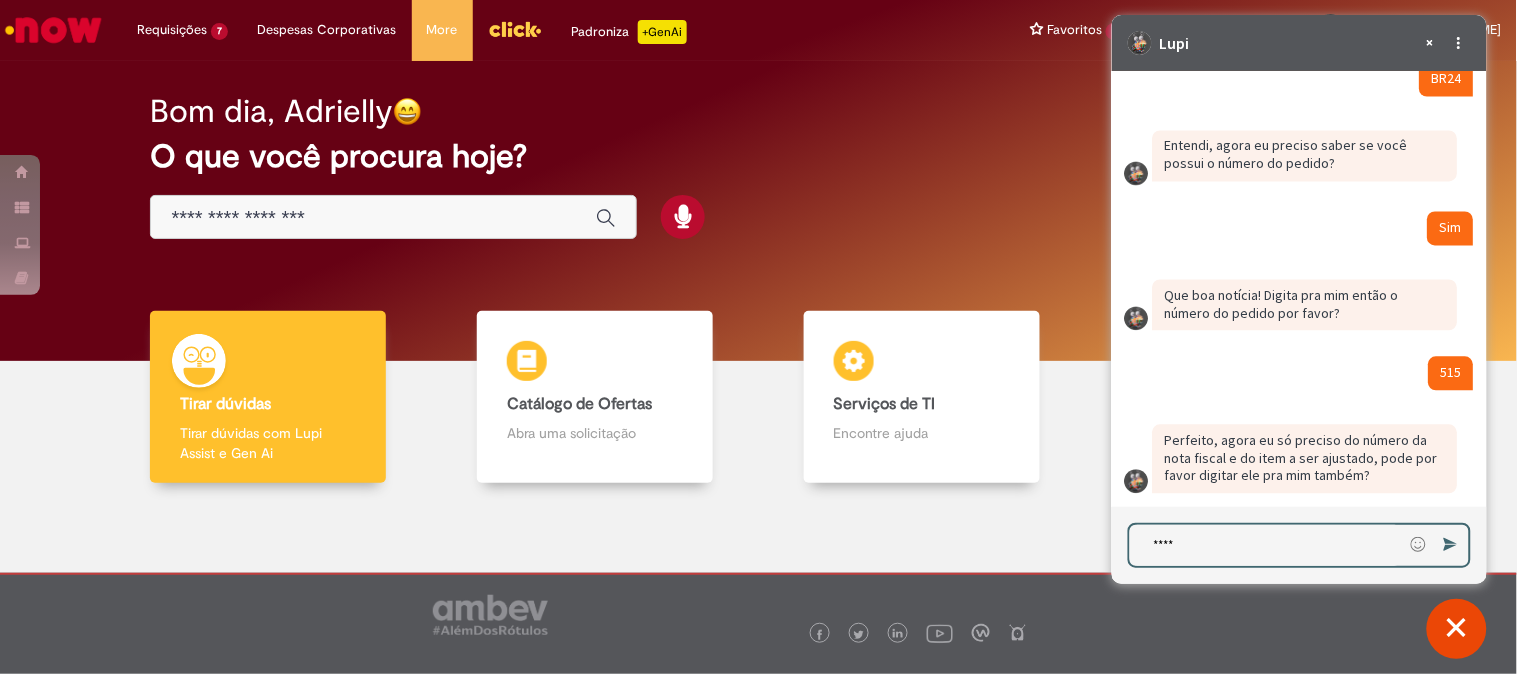 type 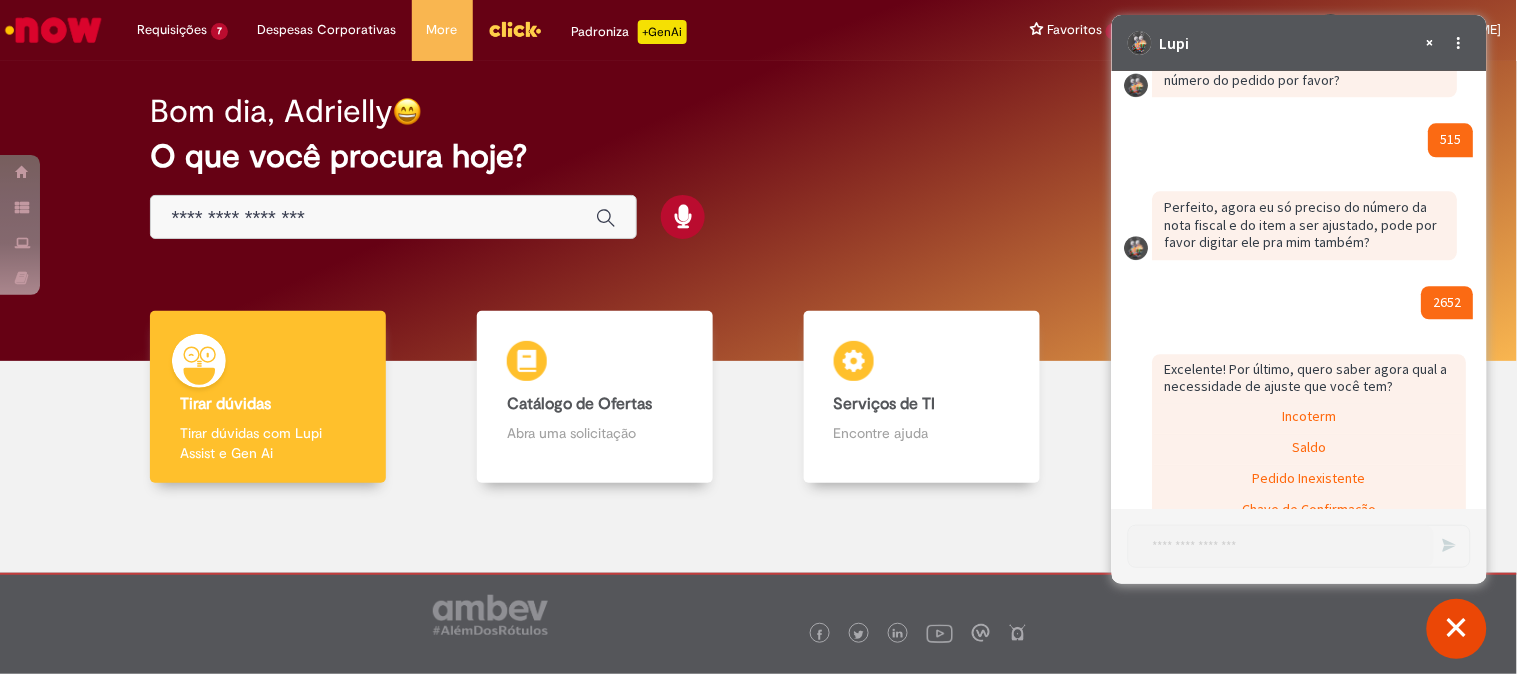 scroll, scrollTop: 5406, scrollLeft: 0, axis: vertical 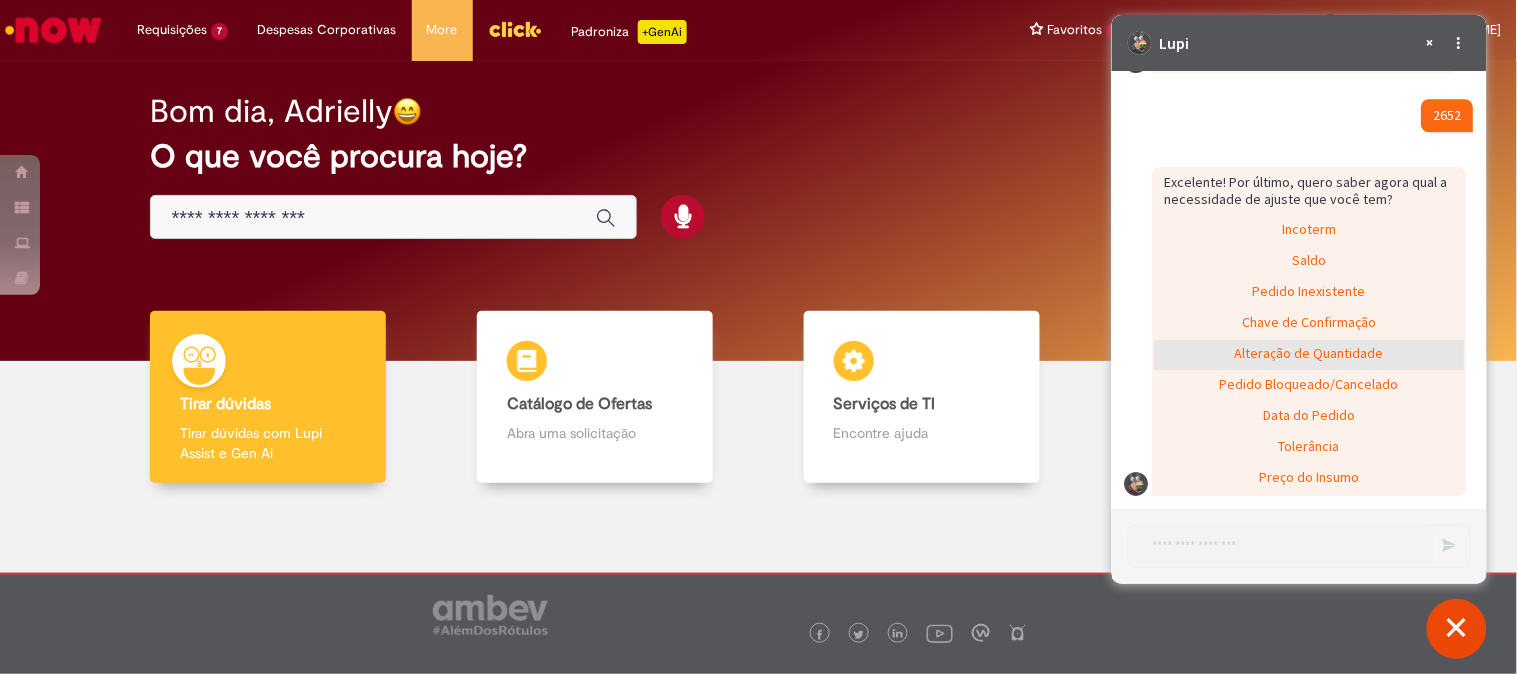 type on "incoterm" 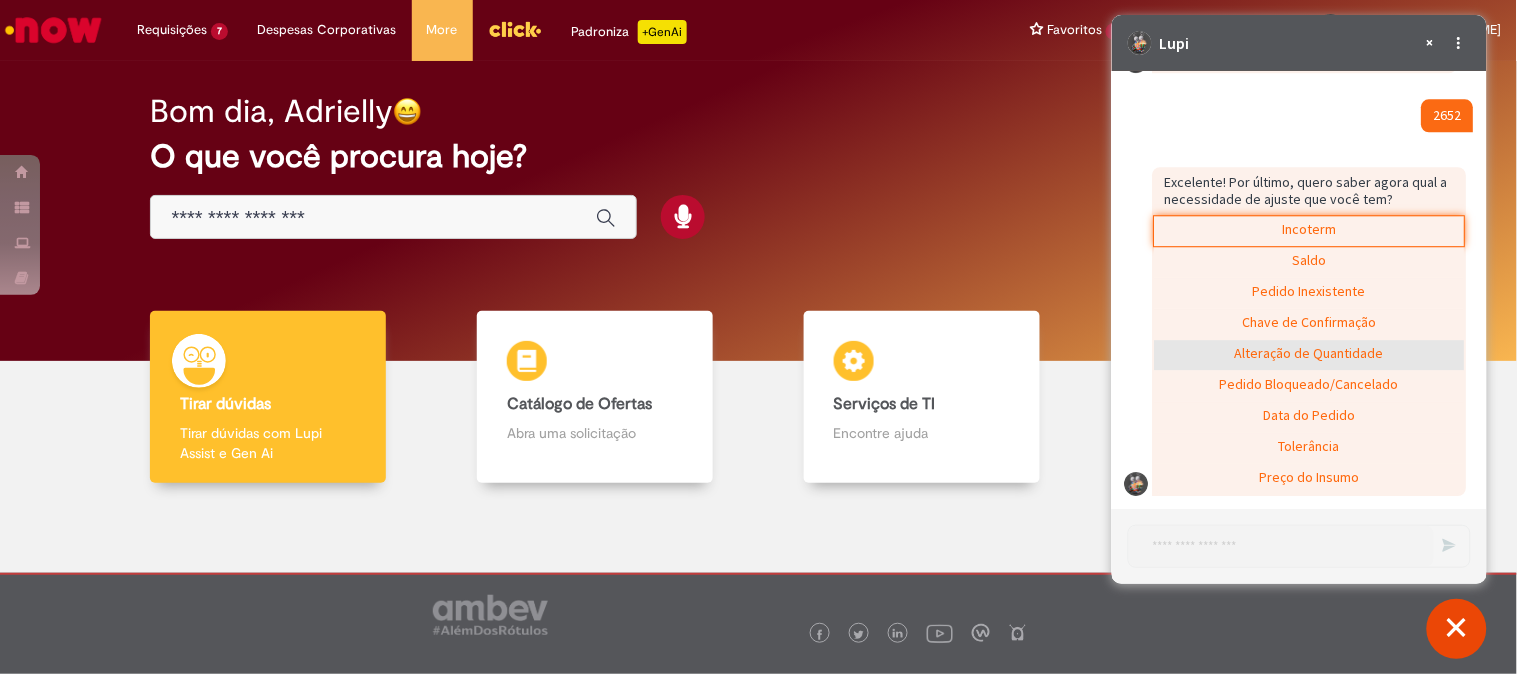 scroll, scrollTop: 5364, scrollLeft: 0, axis: vertical 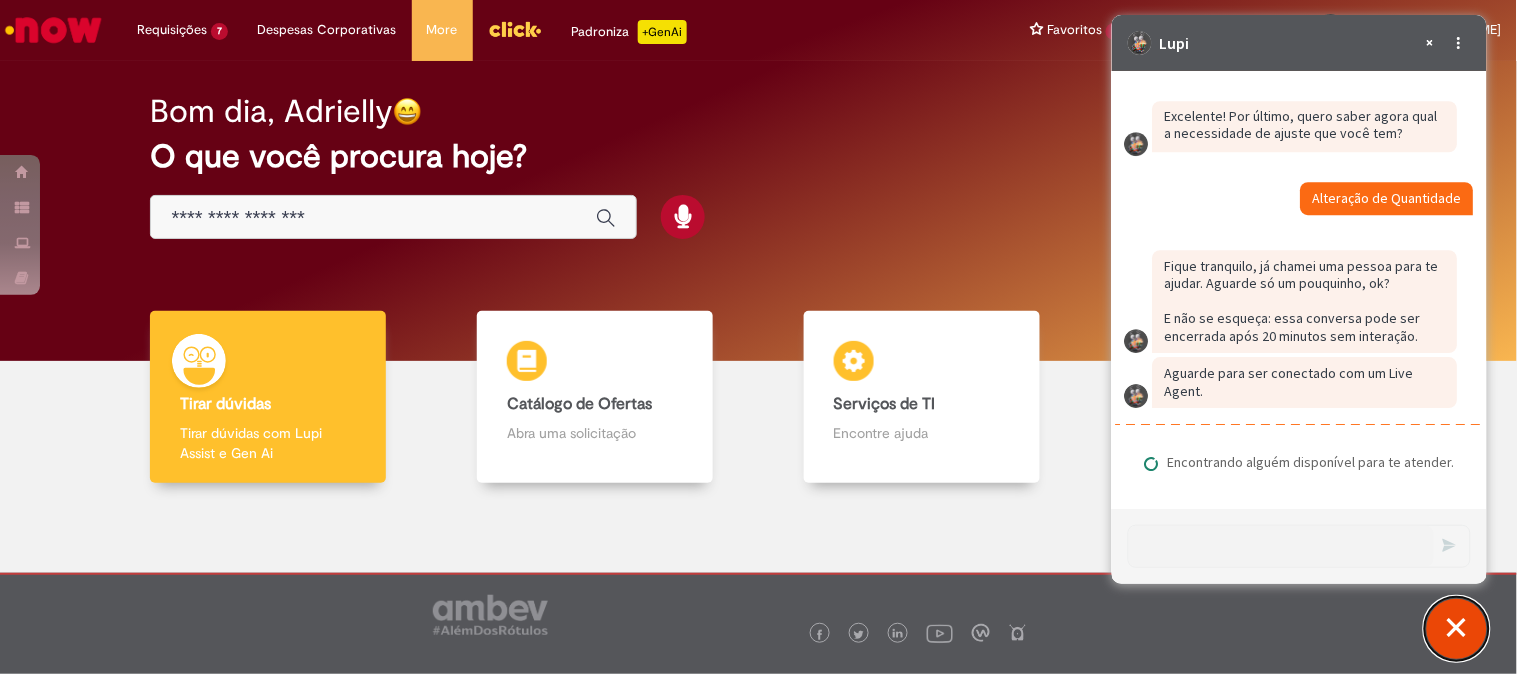 click at bounding box center [1457, 629] 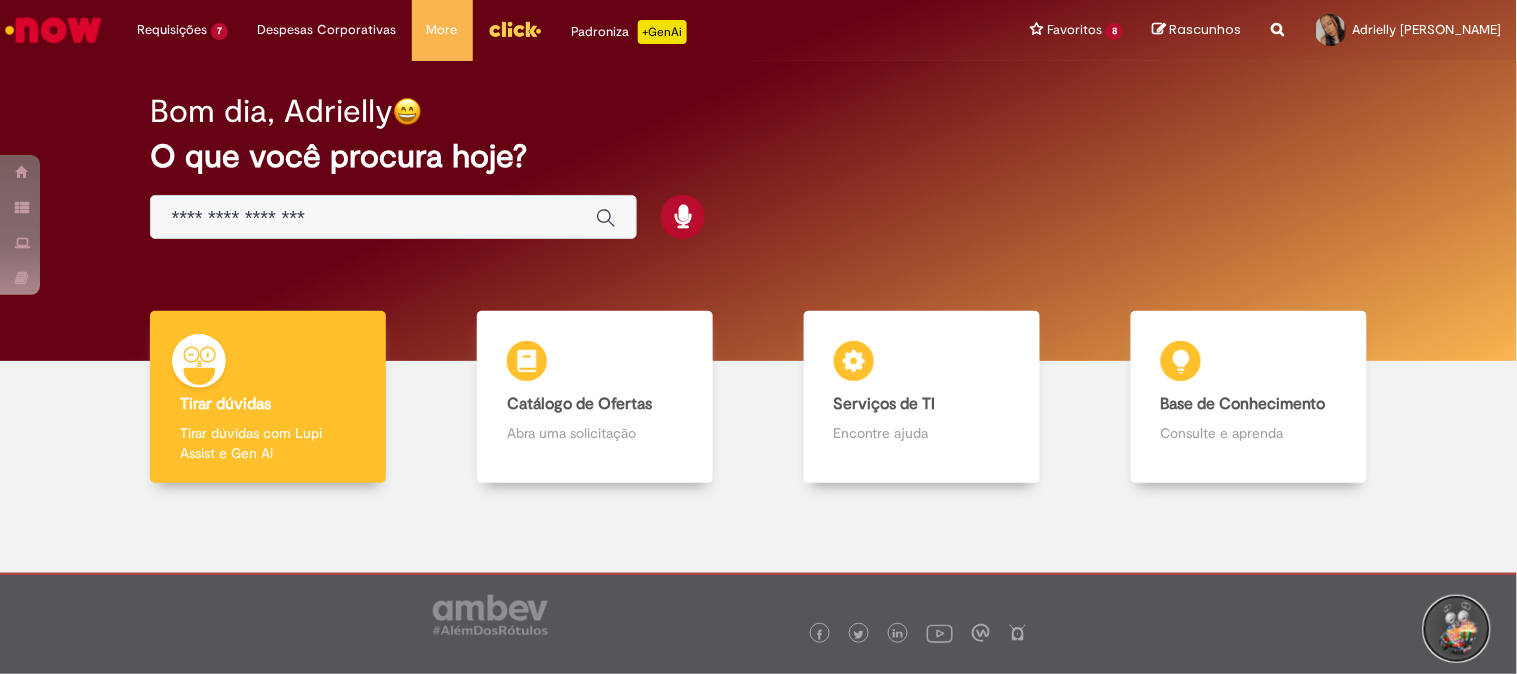 click at bounding box center (1457, 629) 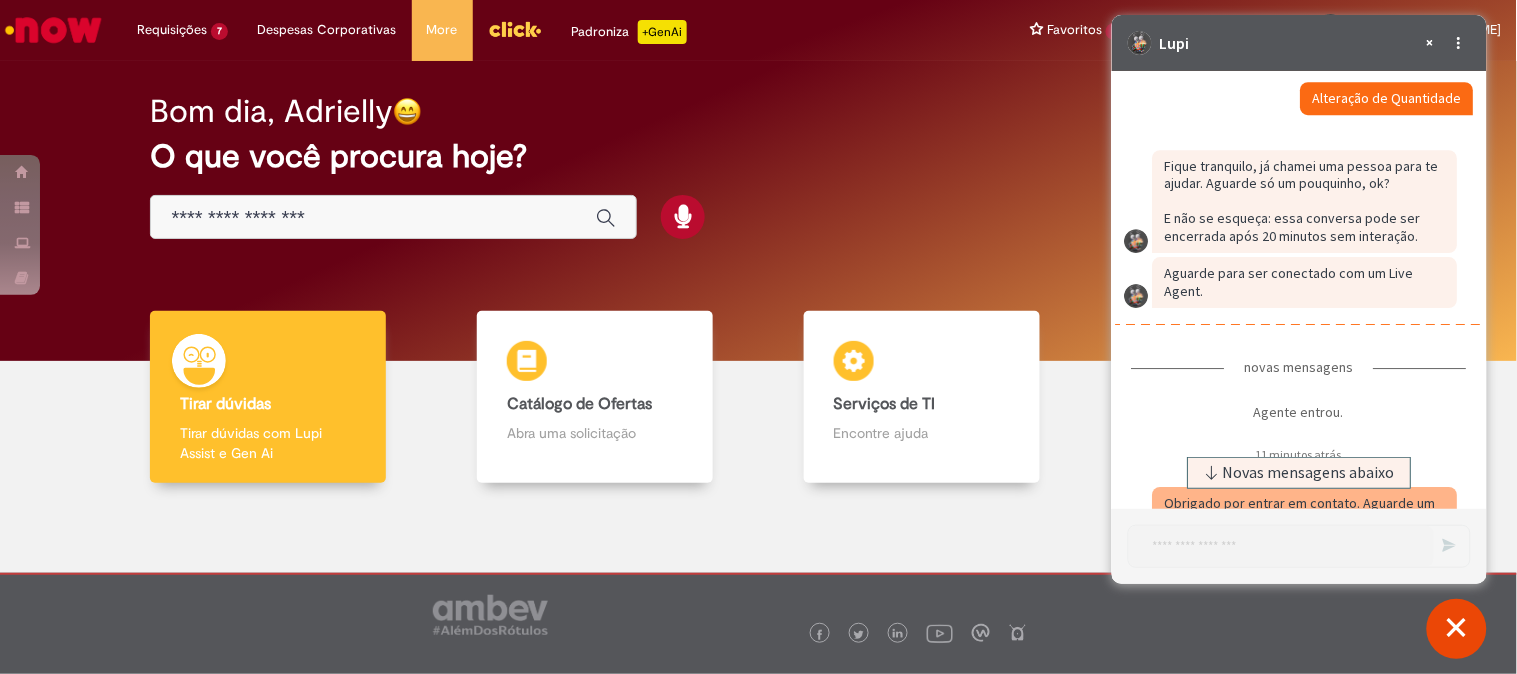 scroll, scrollTop: 6030, scrollLeft: 0, axis: vertical 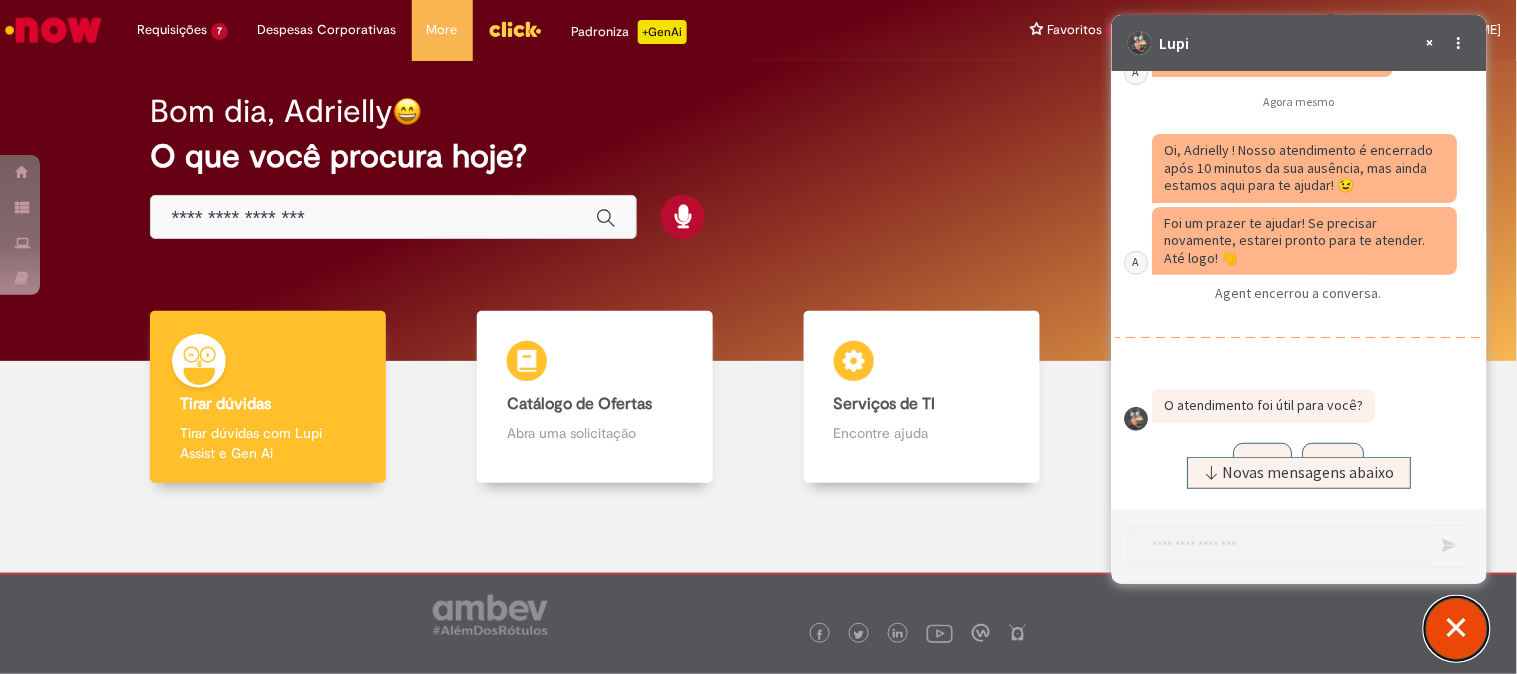 click at bounding box center (1457, 629) 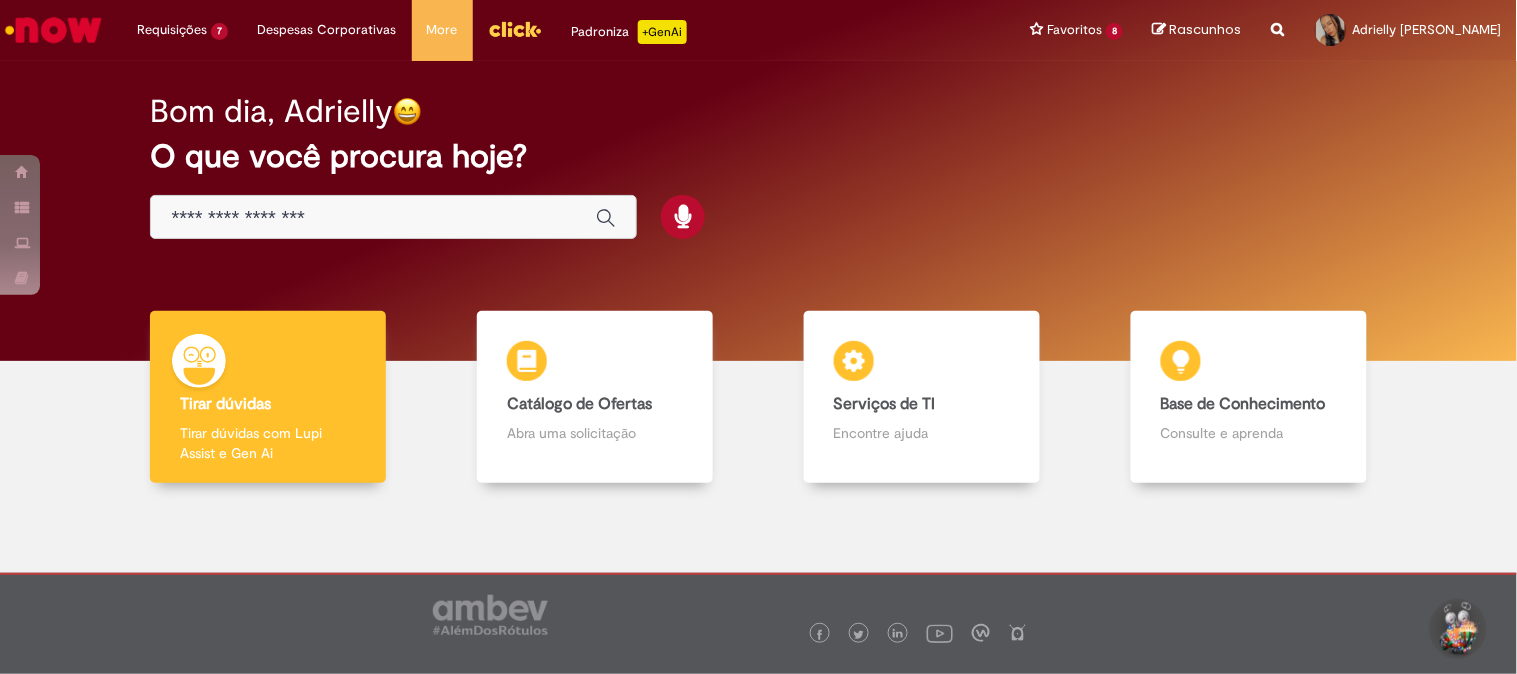 click at bounding box center [393, 217] 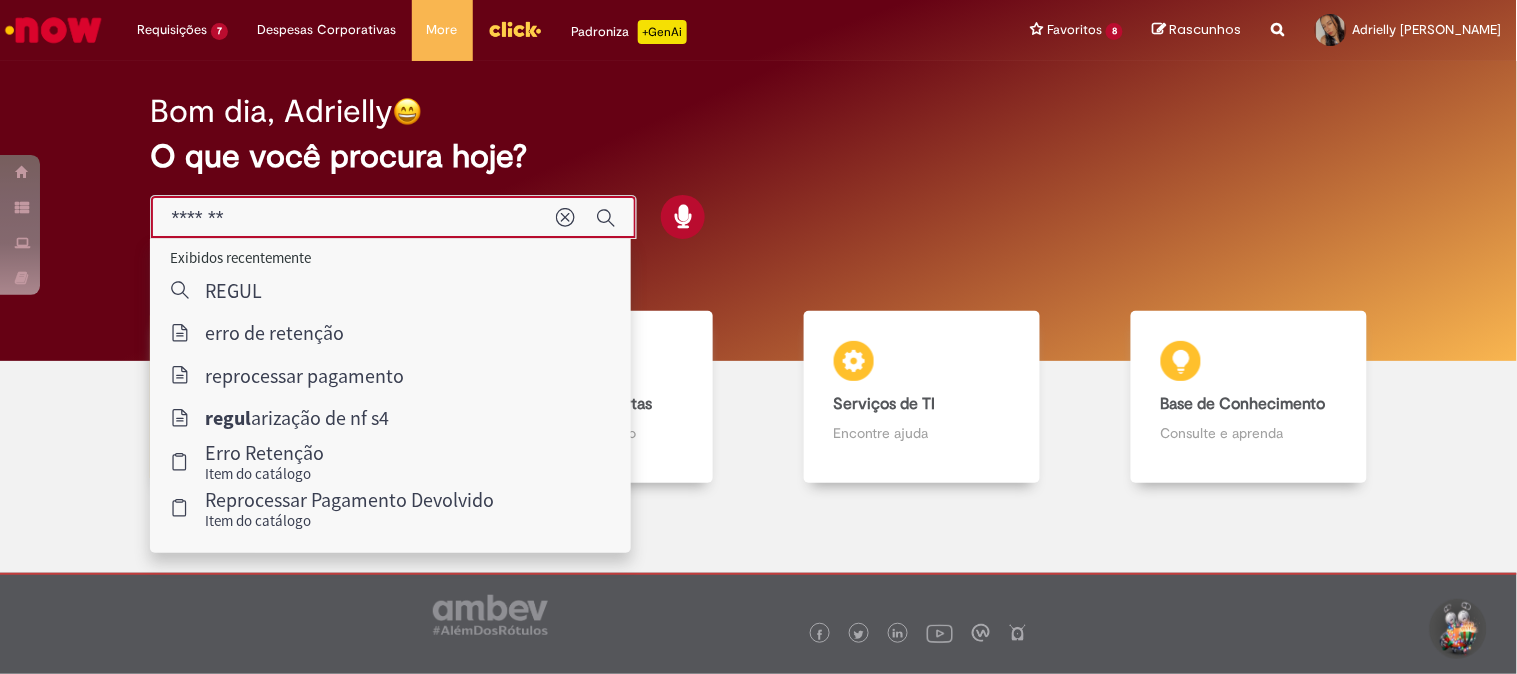 type on "********" 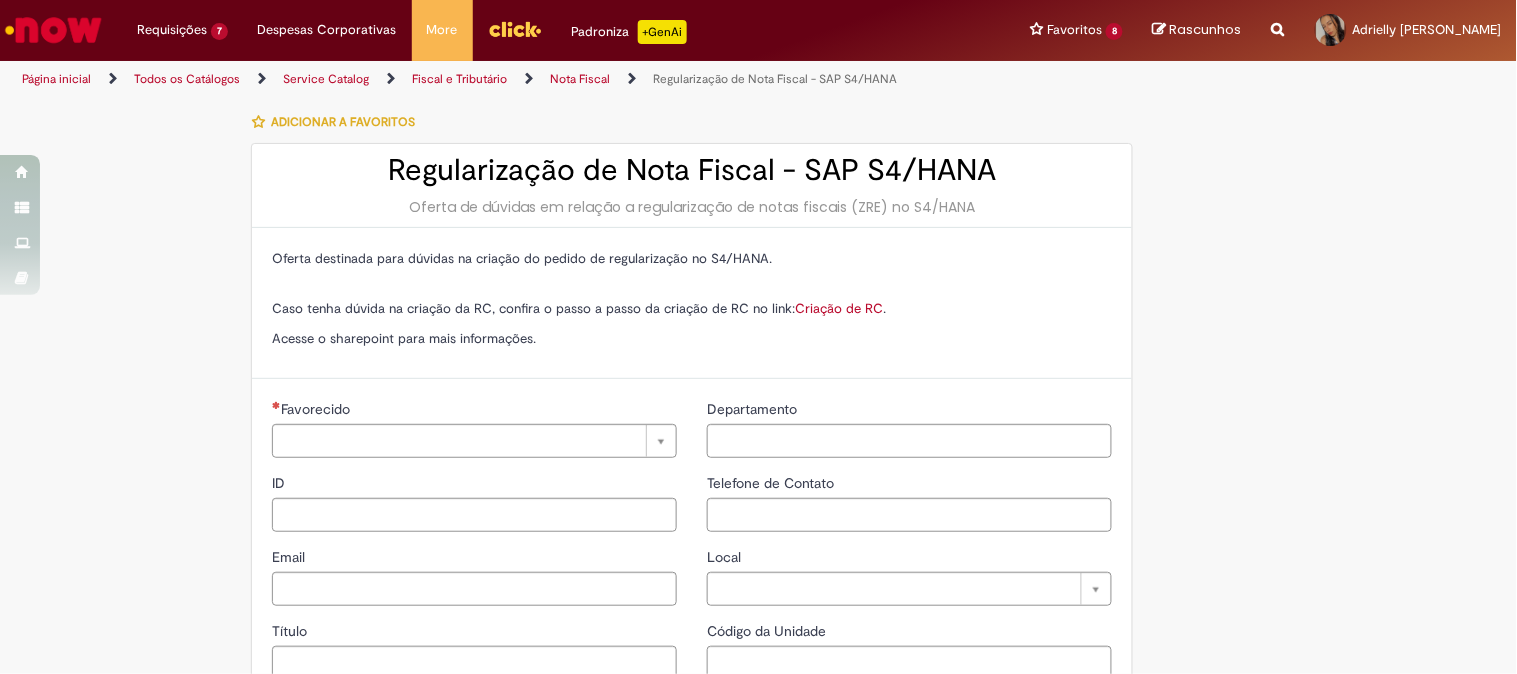 type on "********" 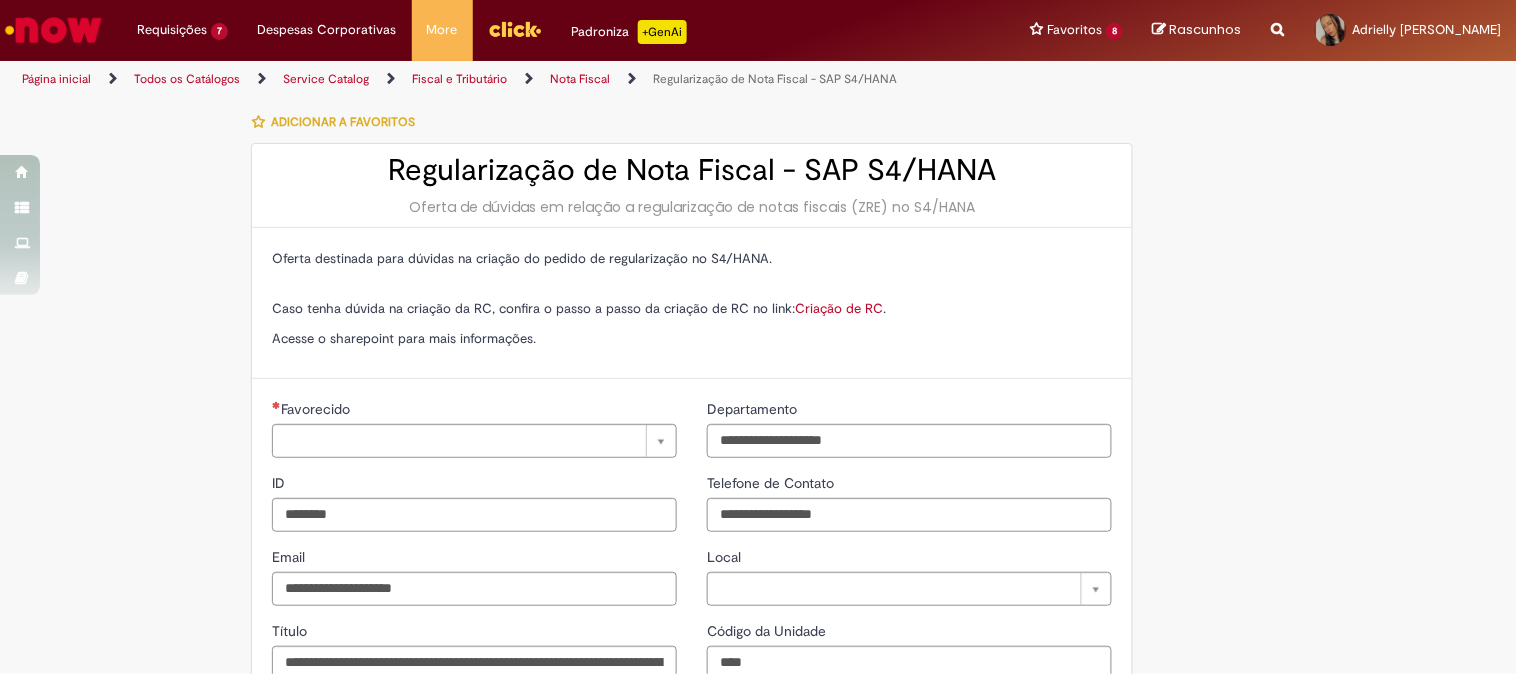 type on "**********" 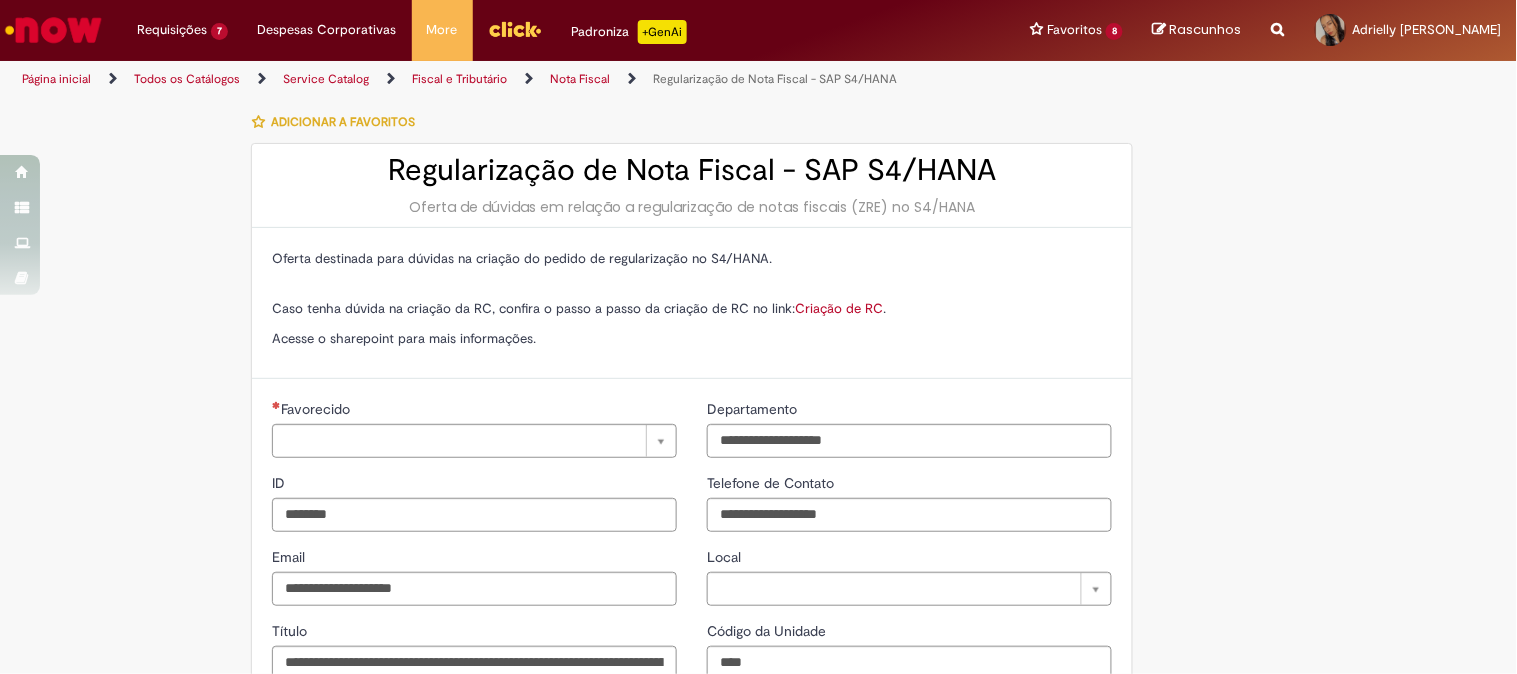 type on "**********" 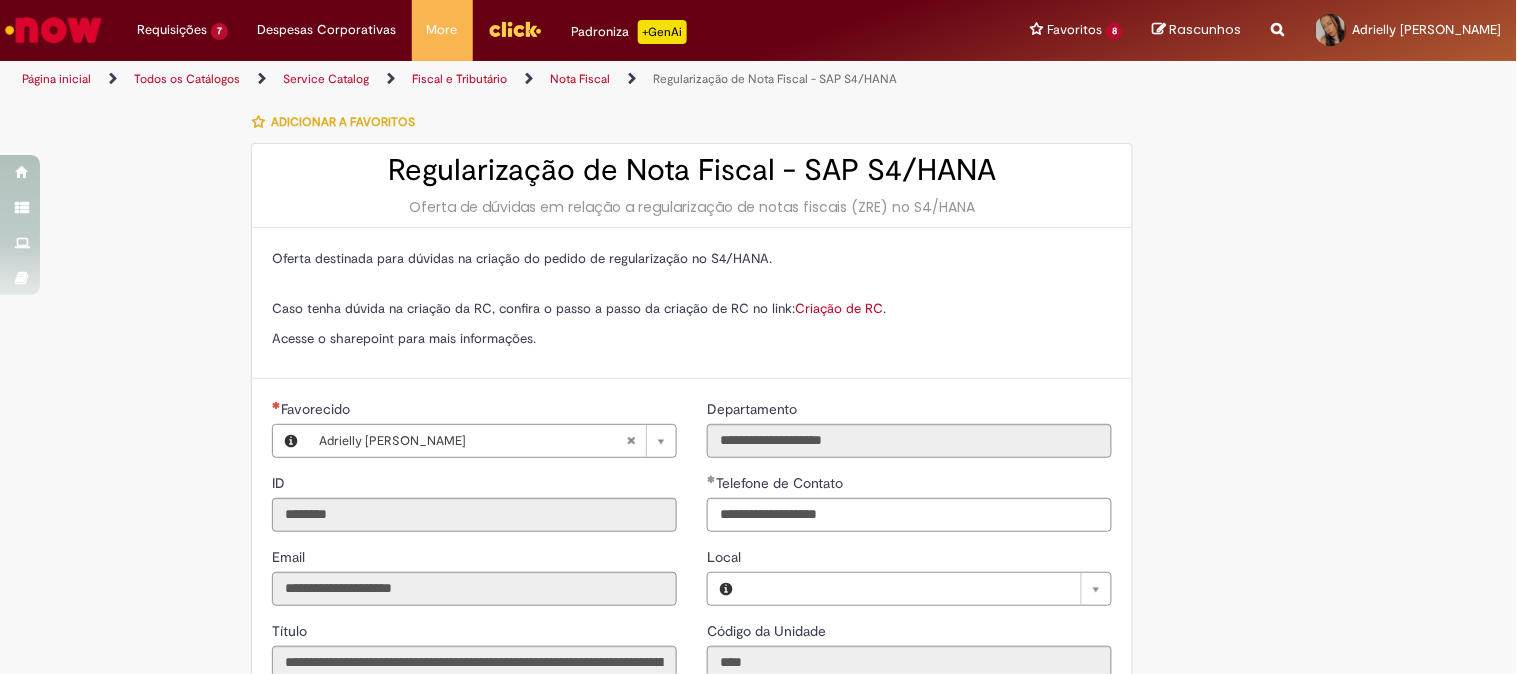 type on "**********" 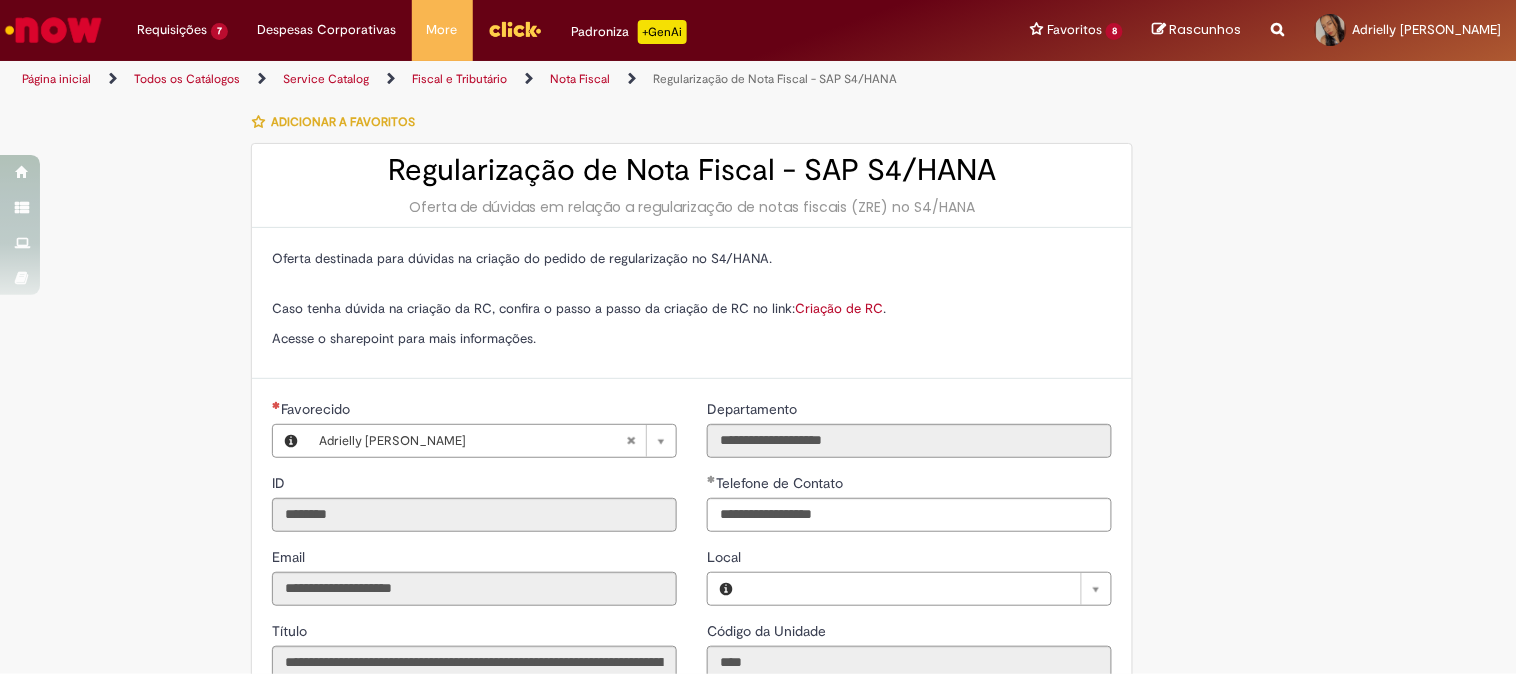 type on "**********" 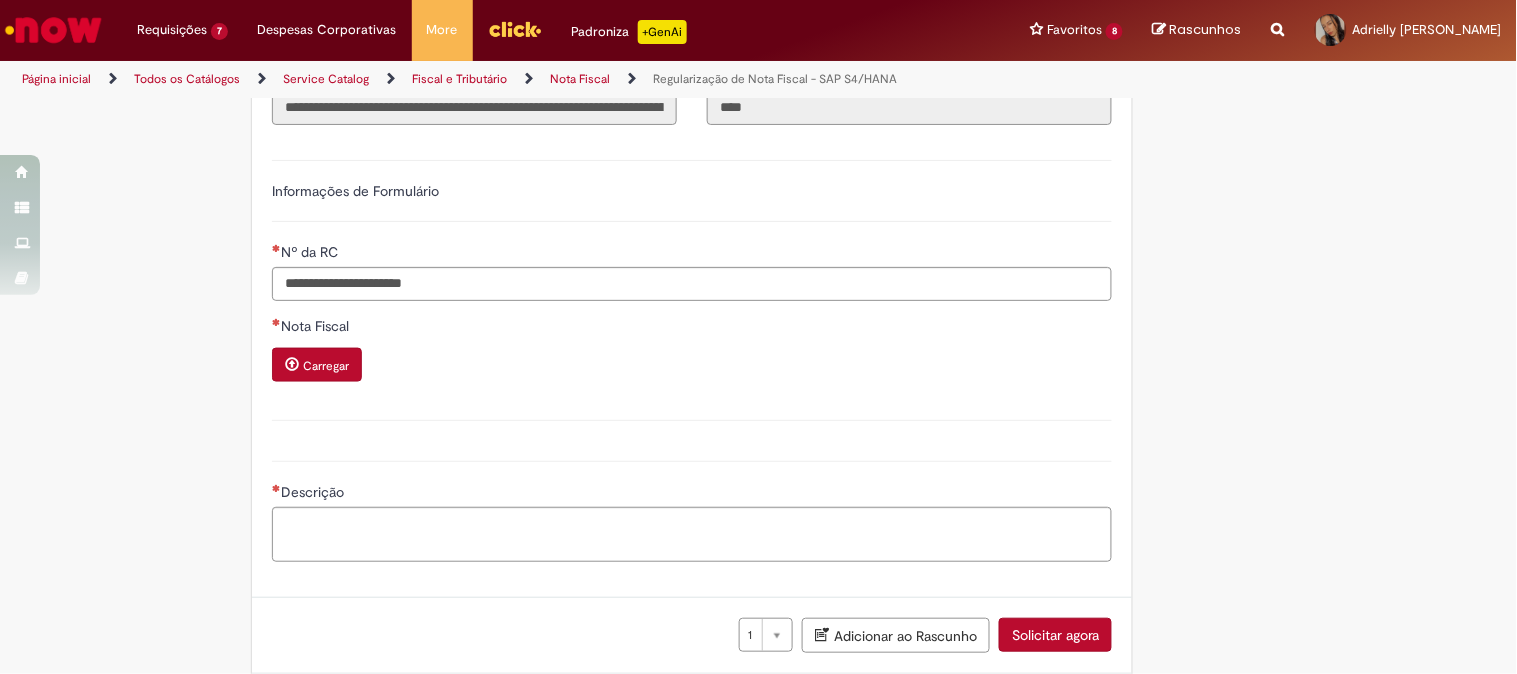 scroll, scrollTop: 665, scrollLeft: 0, axis: vertical 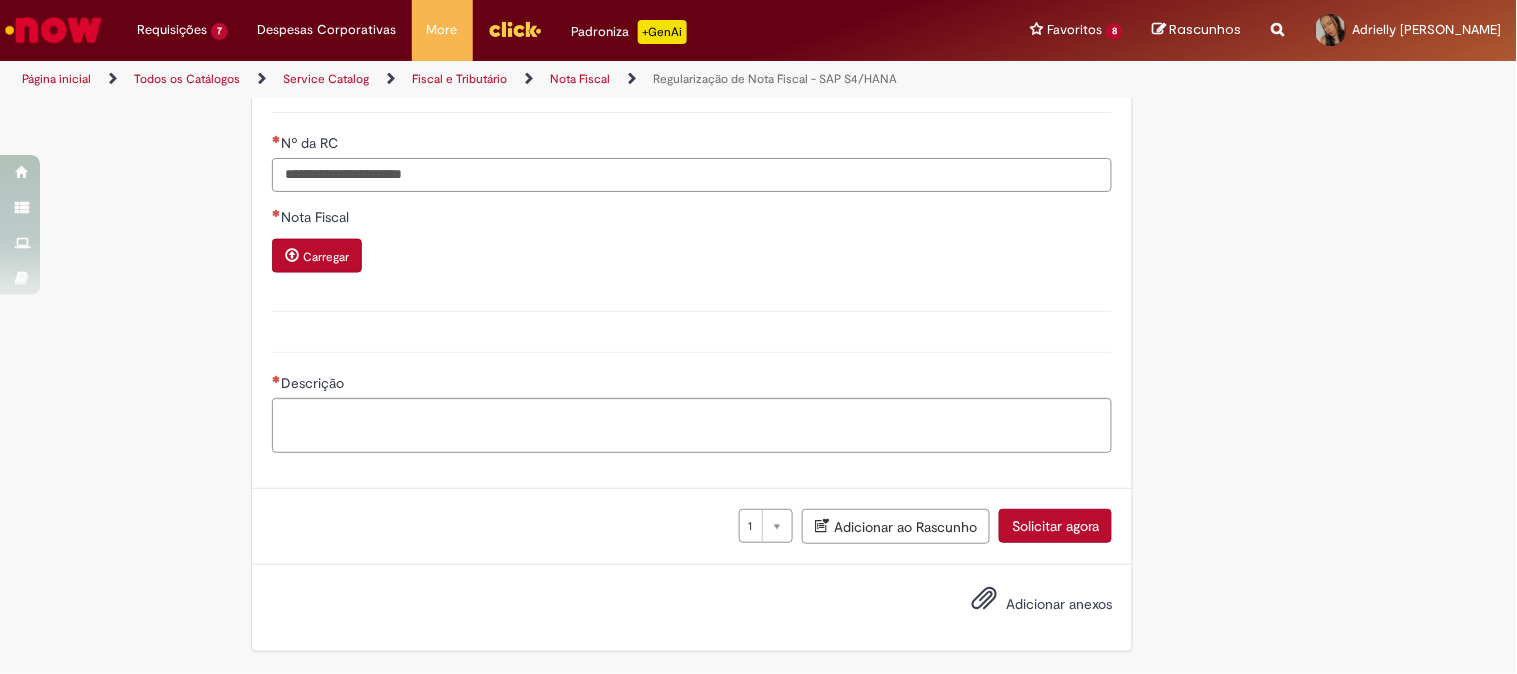 click on "Nº da RC" at bounding box center (692, 175) 